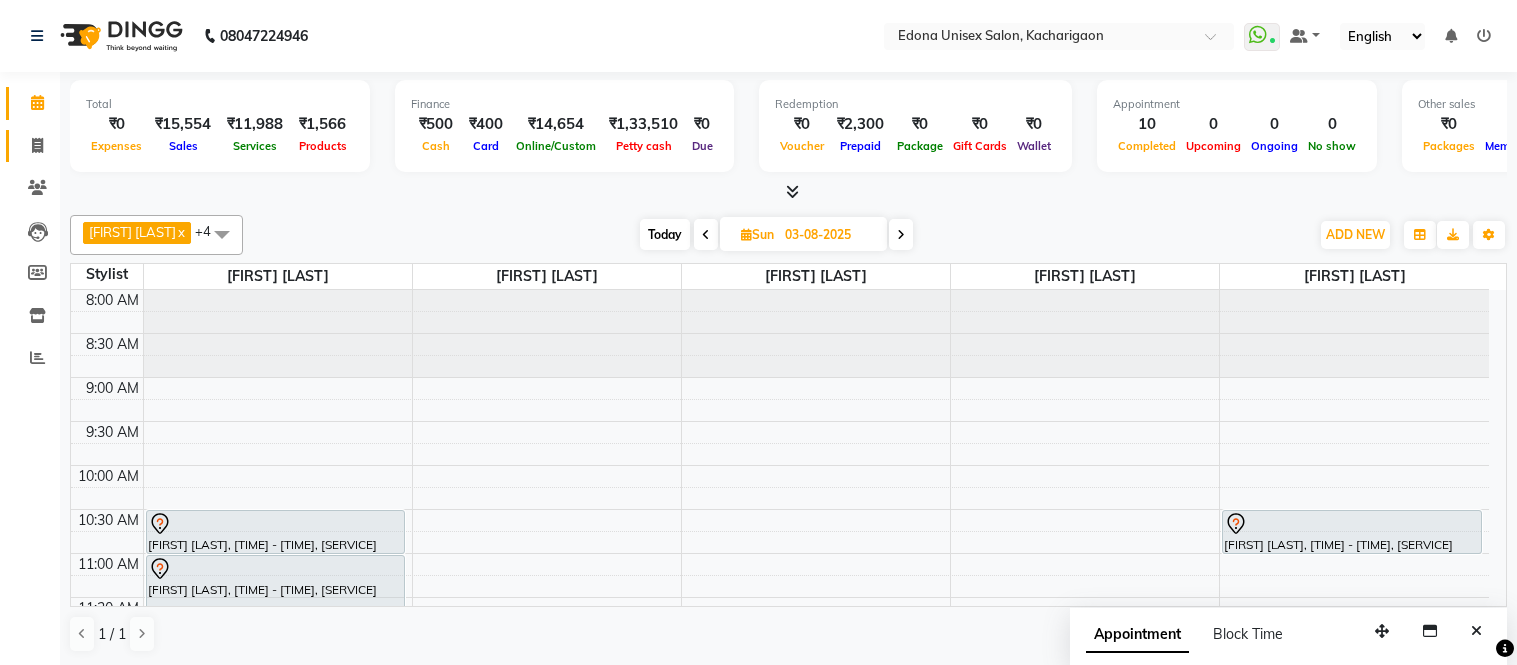 scroll, scrollTop: 0, scrollLeft: 0, axis: both 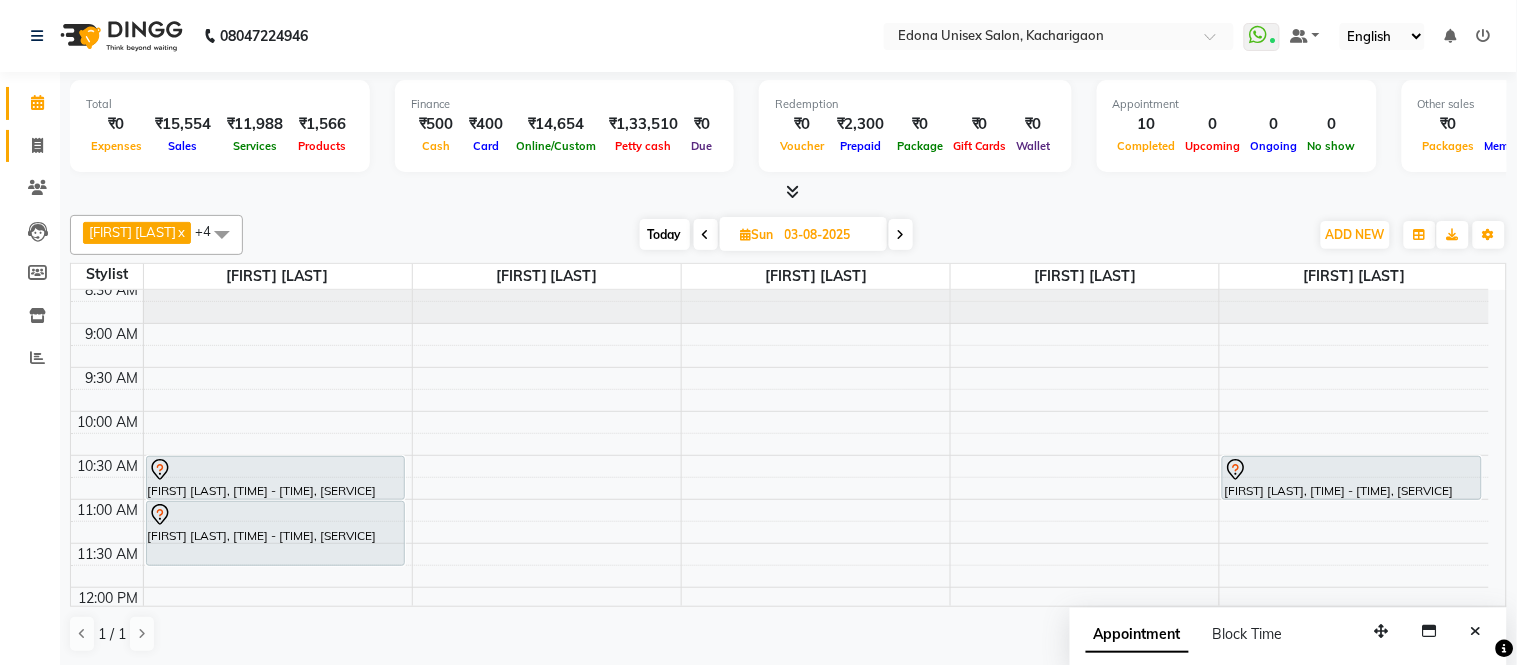 click on "Invoice" 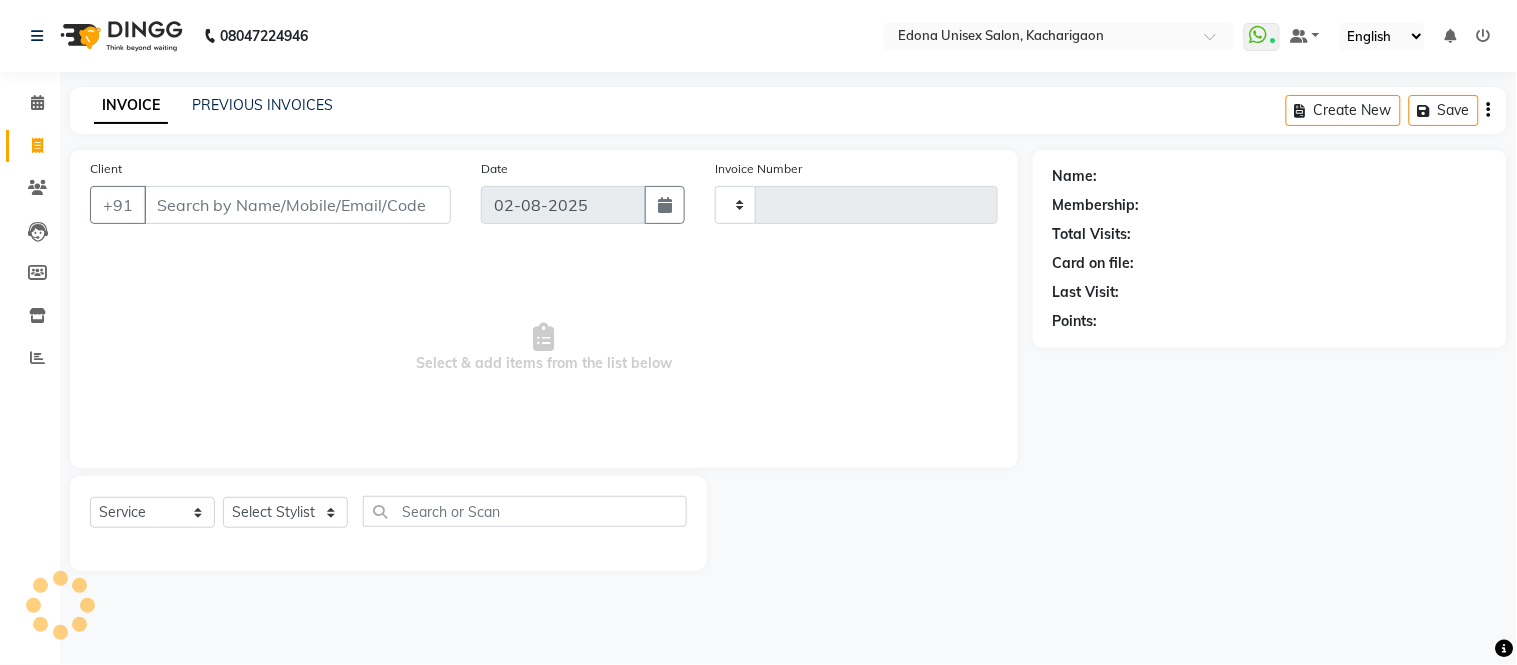 type on "1838" 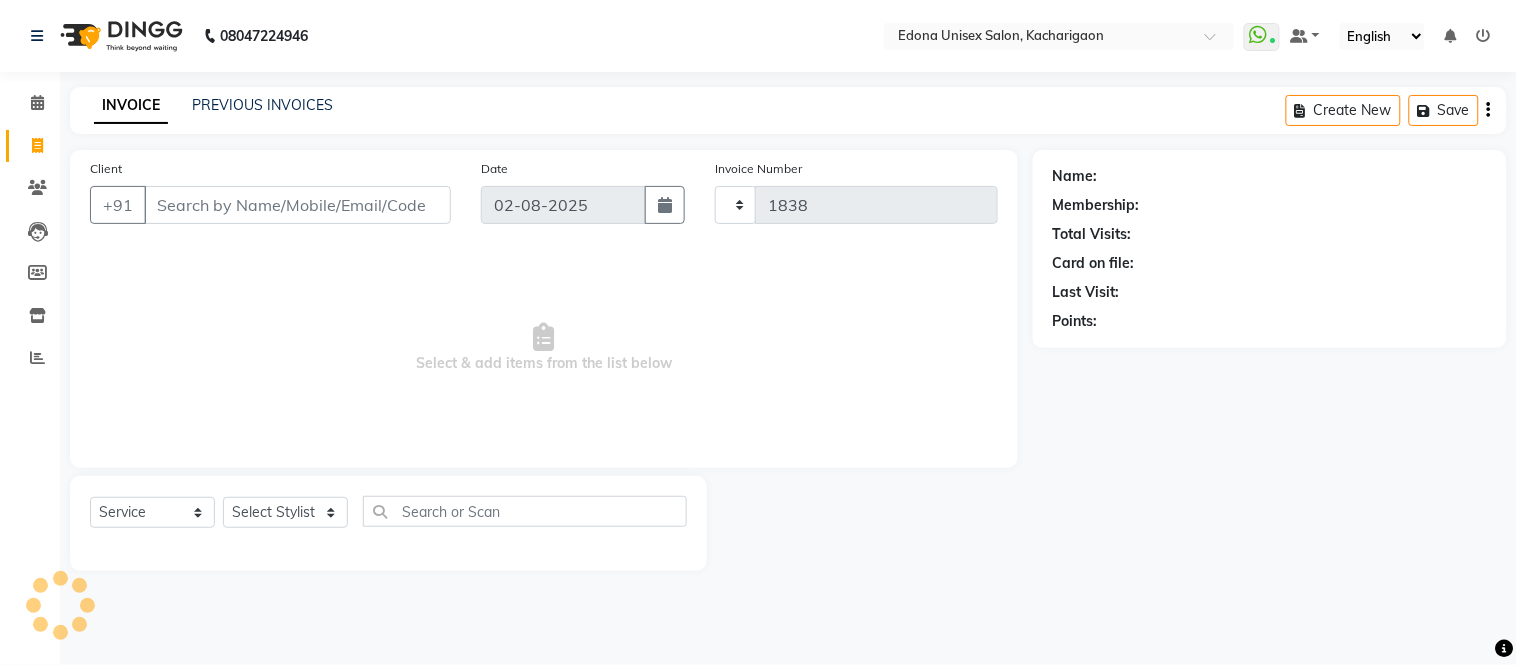 select on "5389" 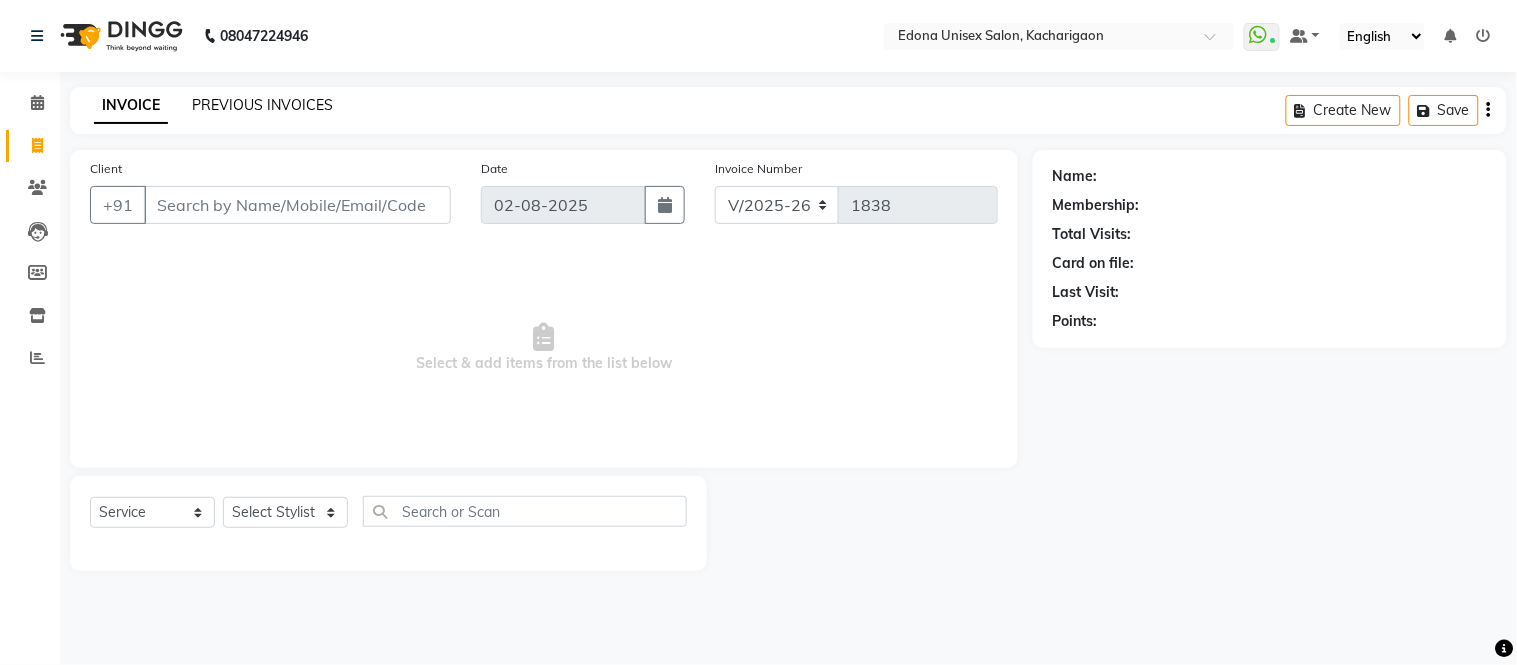 click on "PREVIOUS INVOICES" 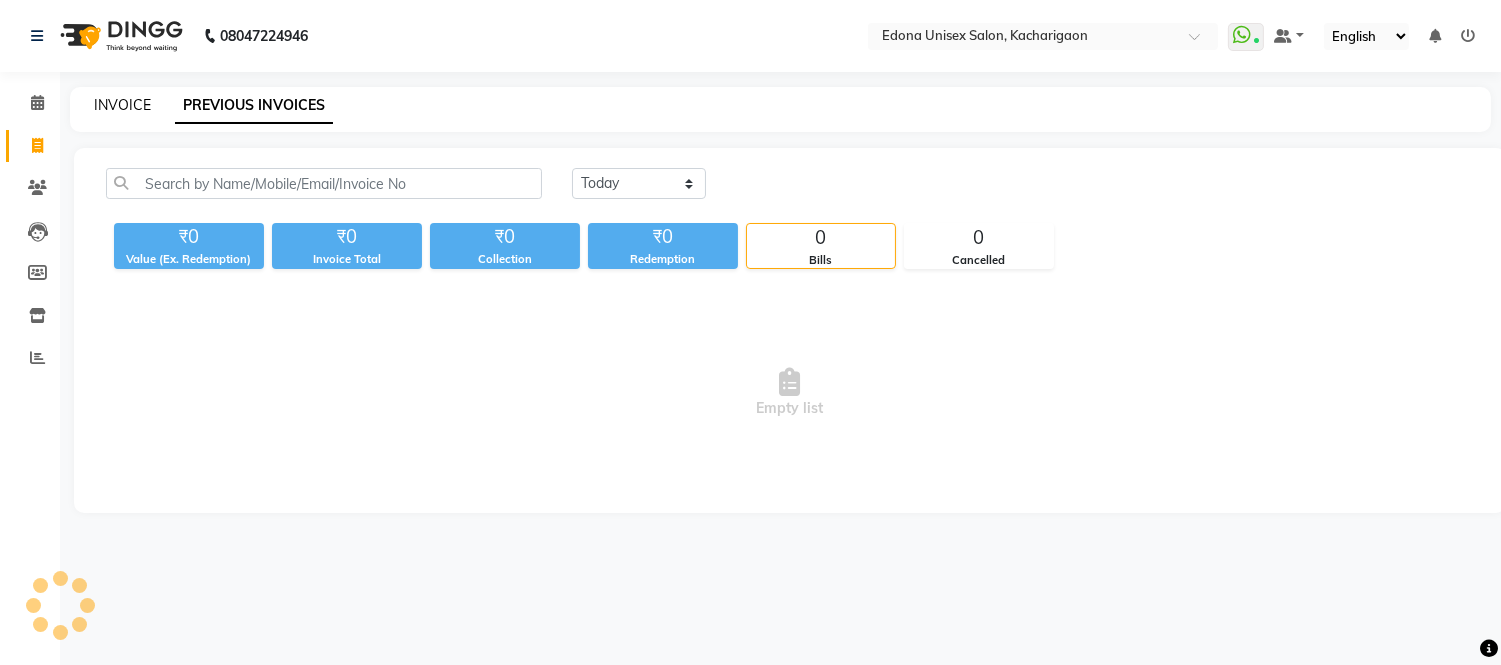 click on "INVOICE" 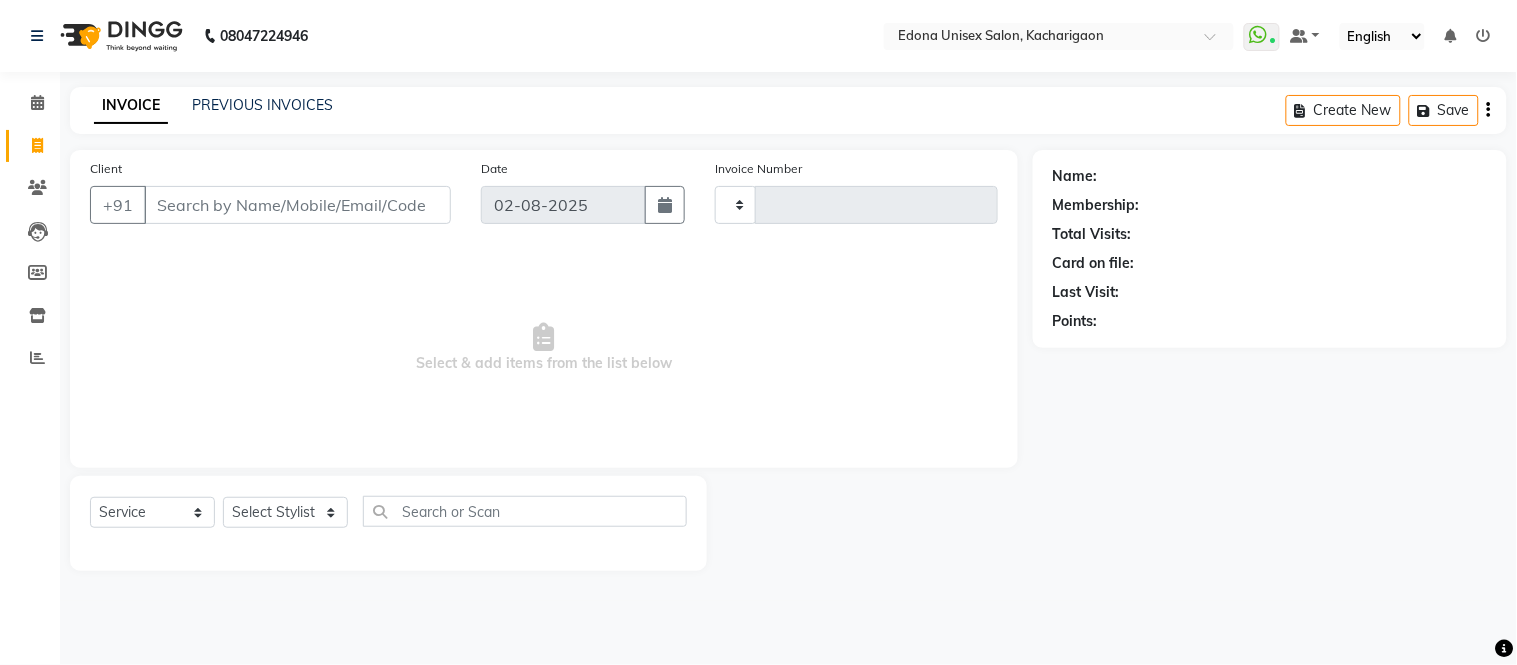 type on "1838" 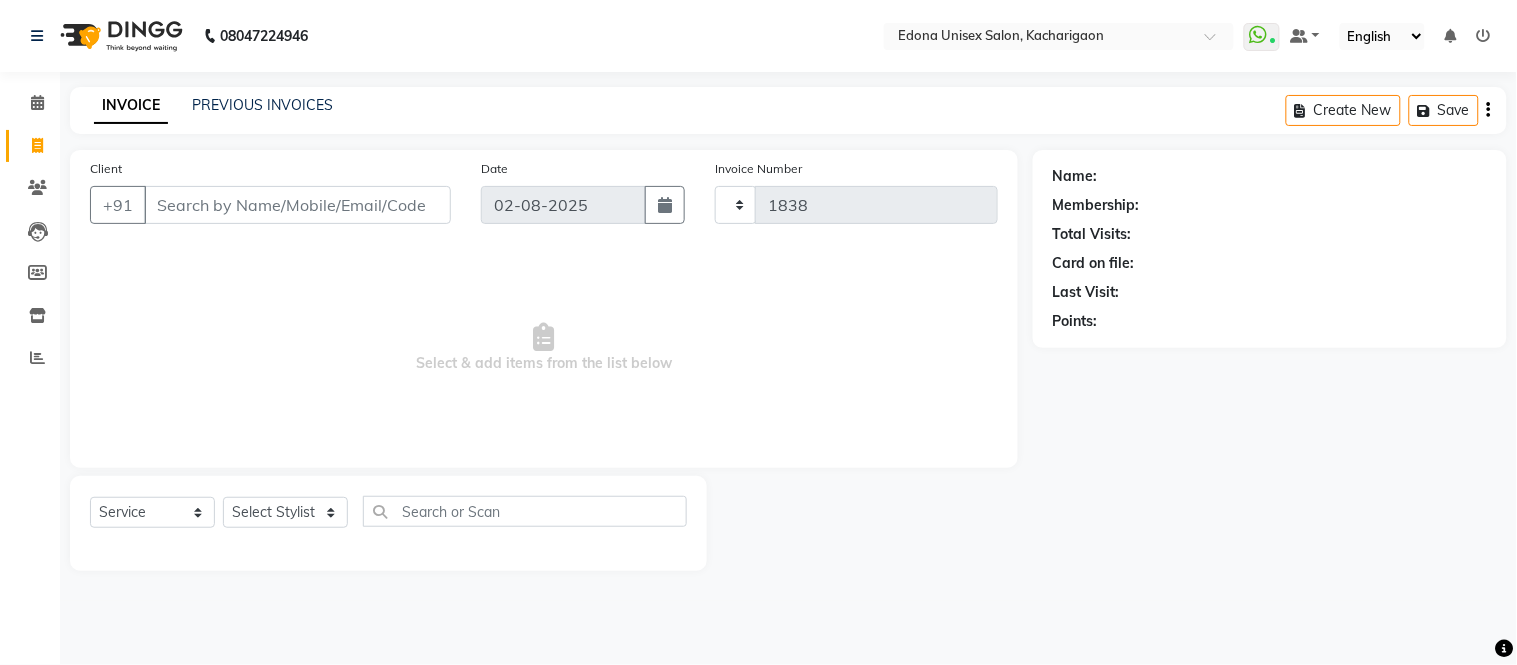 select on "5389" 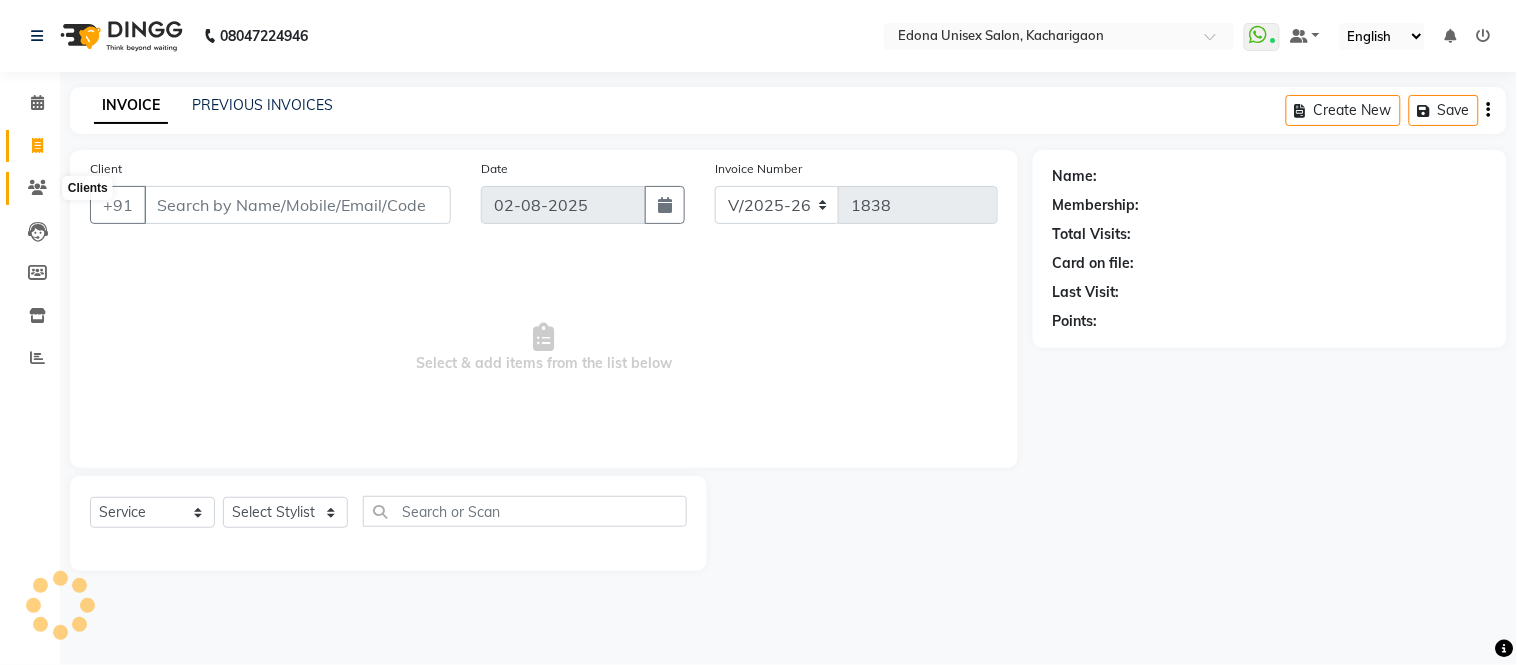 click 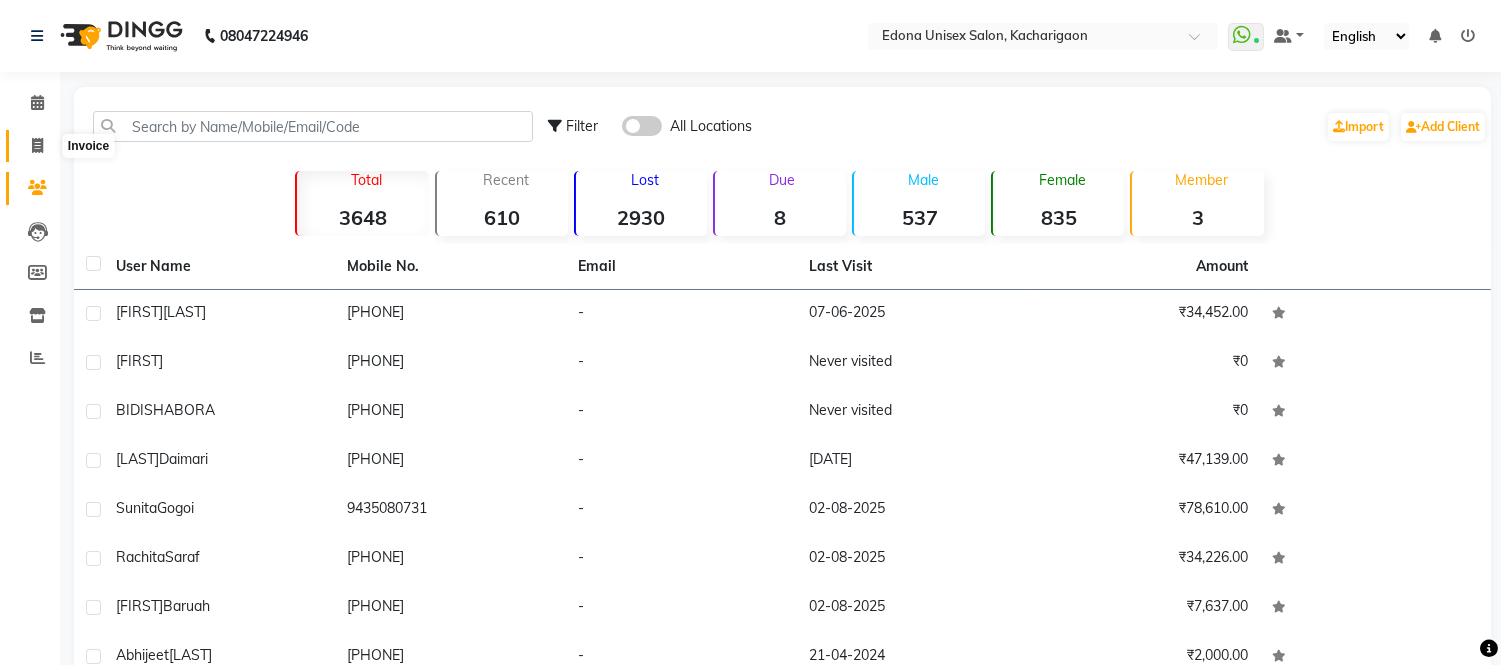 click 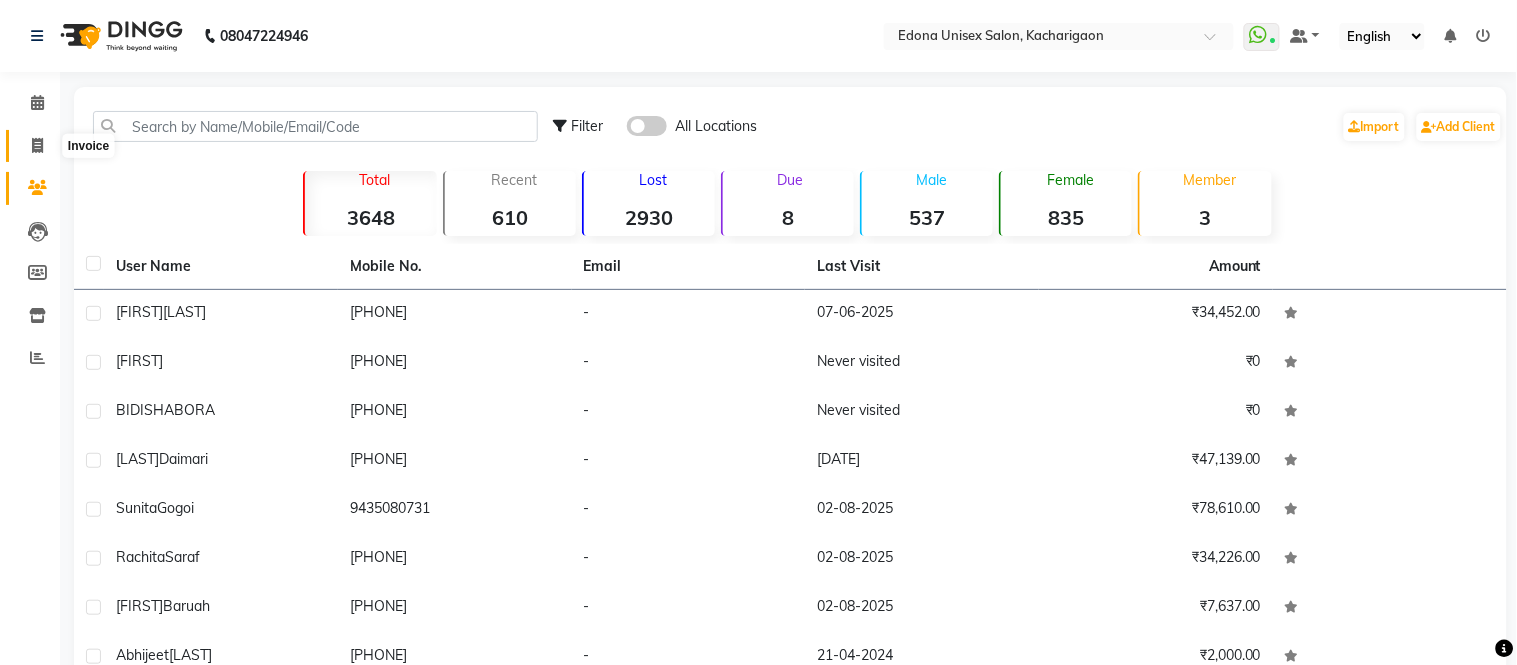 select on "service" 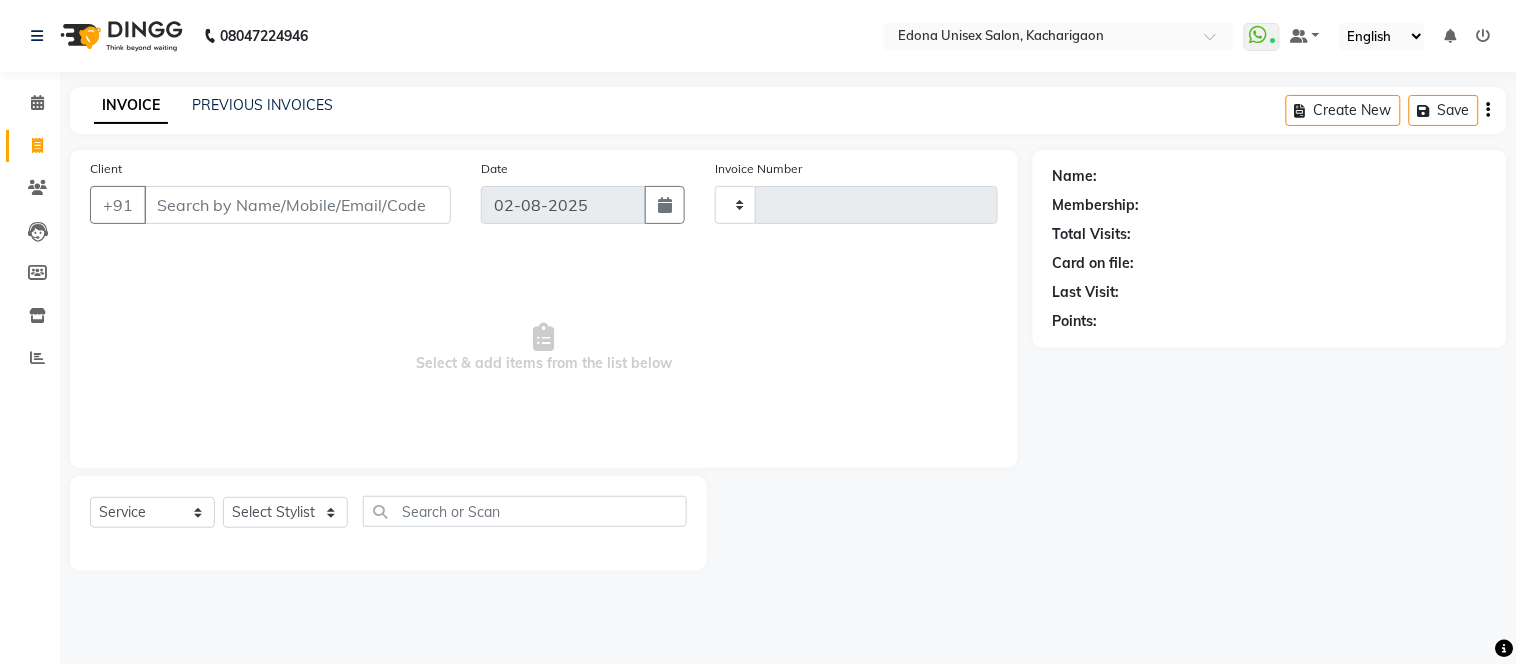type on "1838" 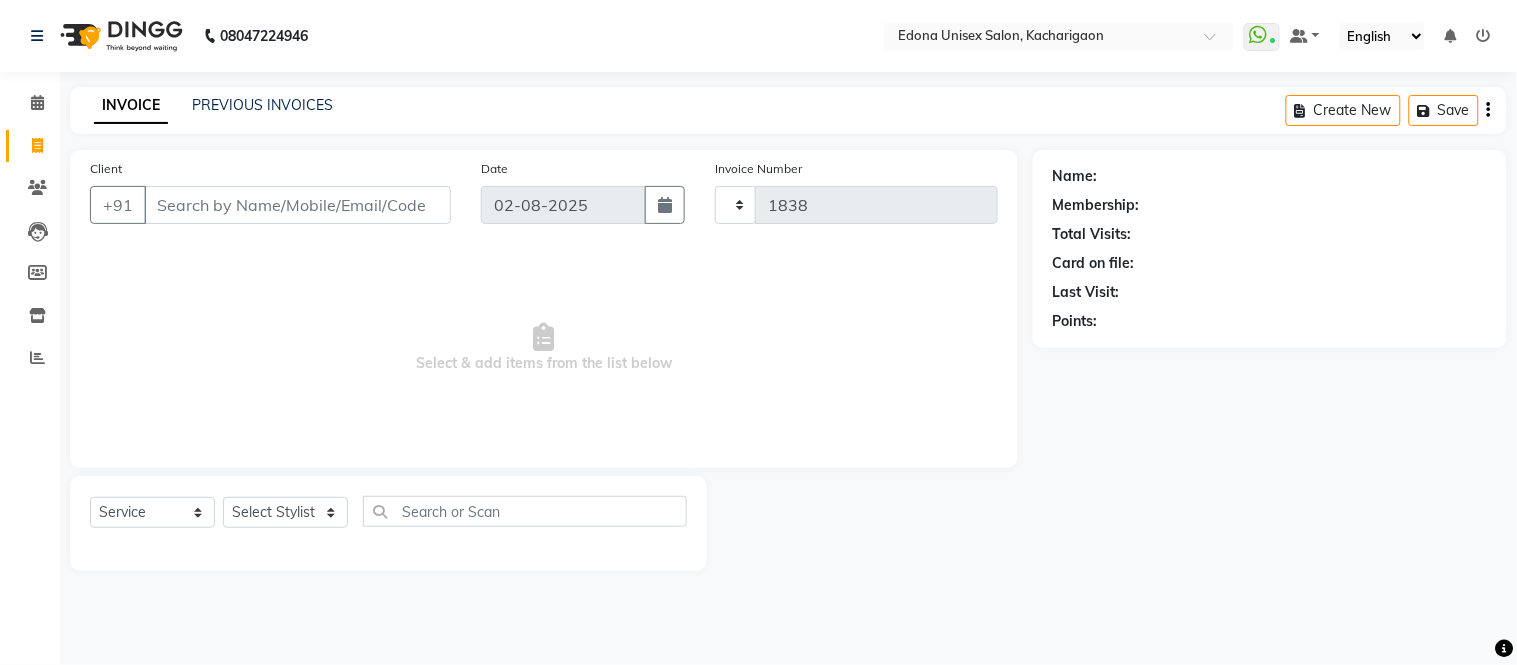 select on "5389" 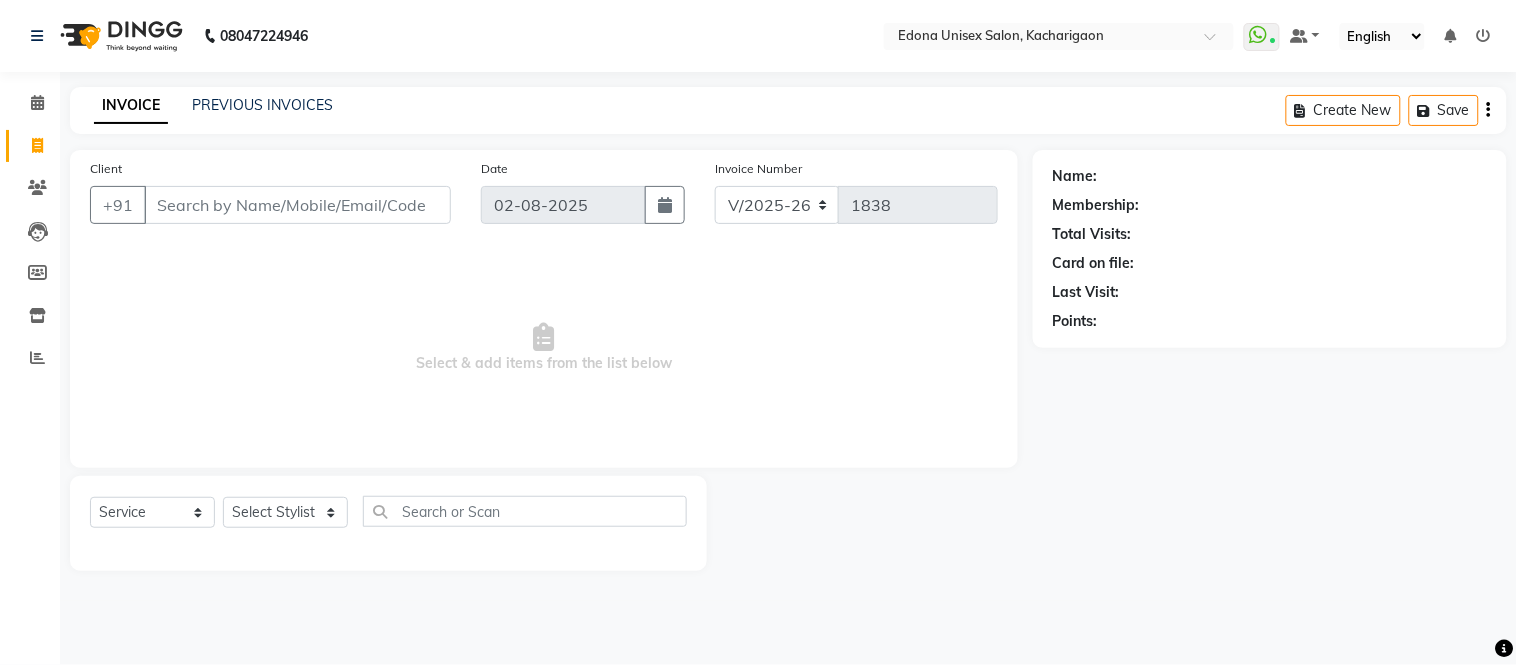 click on "Client +91" 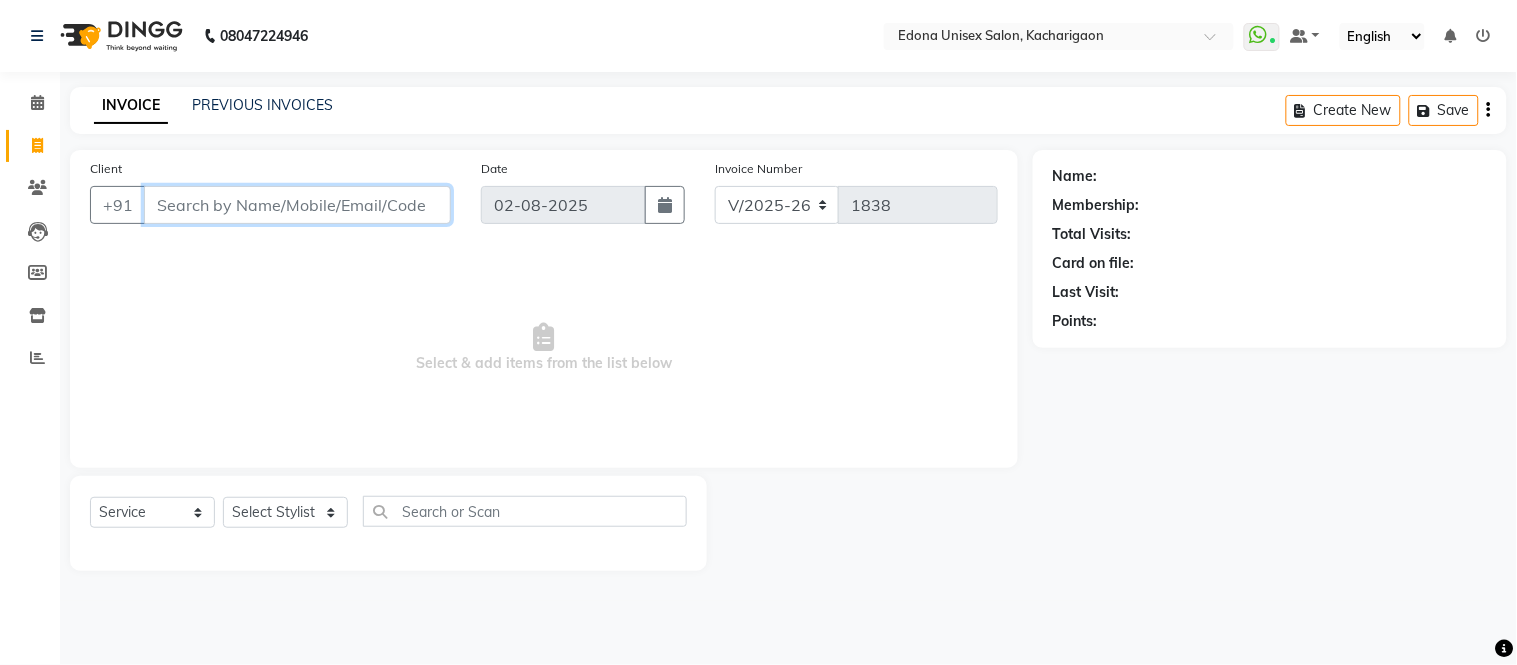 click on "Client" at bounding box center (297, 205) 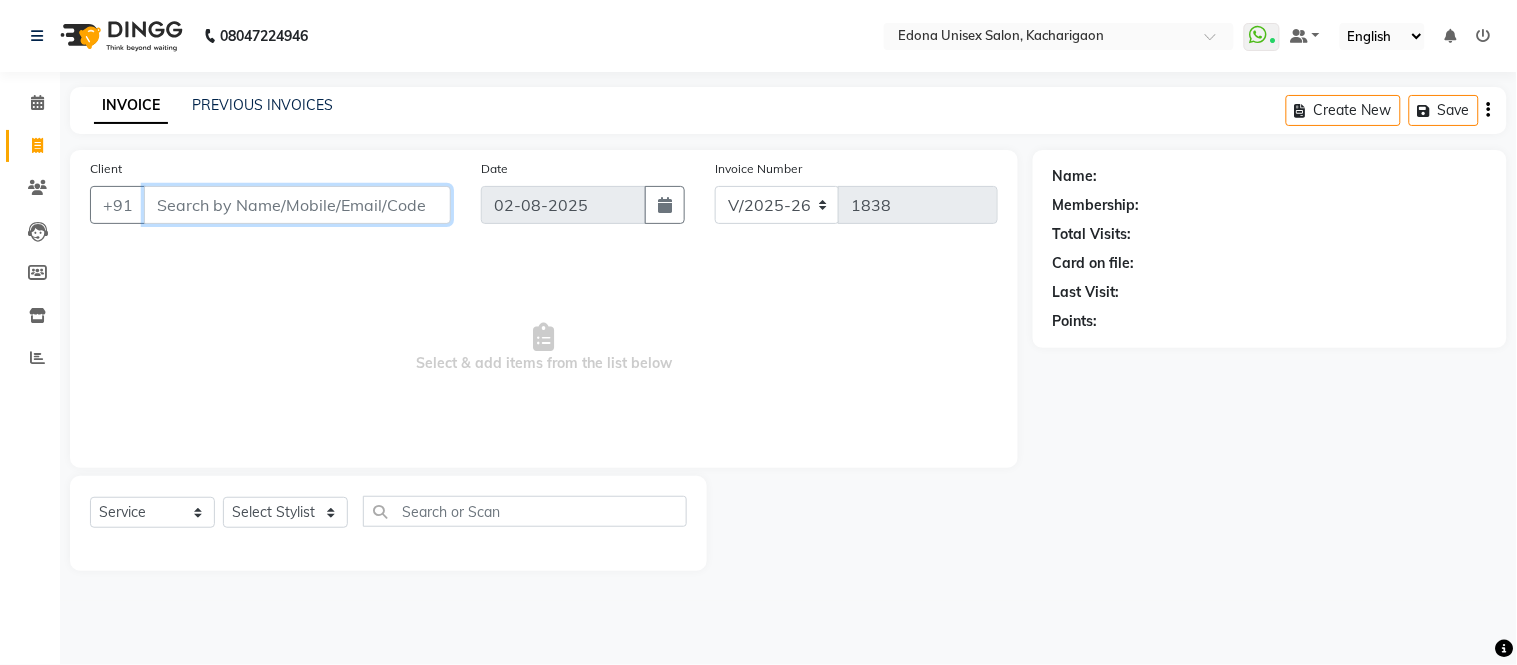 drag, startPoint x: 416, startPoint y: 245, endPoint x: 308, endPoint y: 204, distance: 115.52056 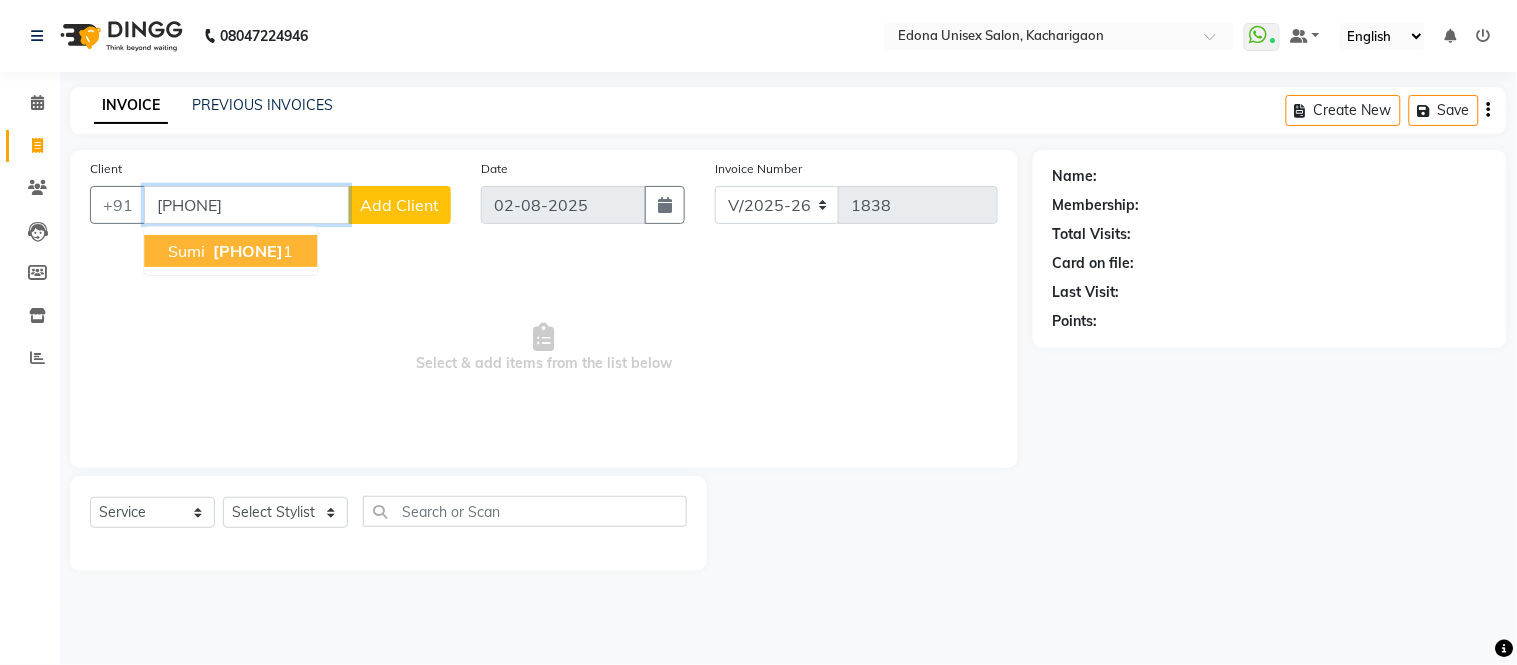 click on "[FIRST] [PHONE] 1" at bounding box center (230, 251) 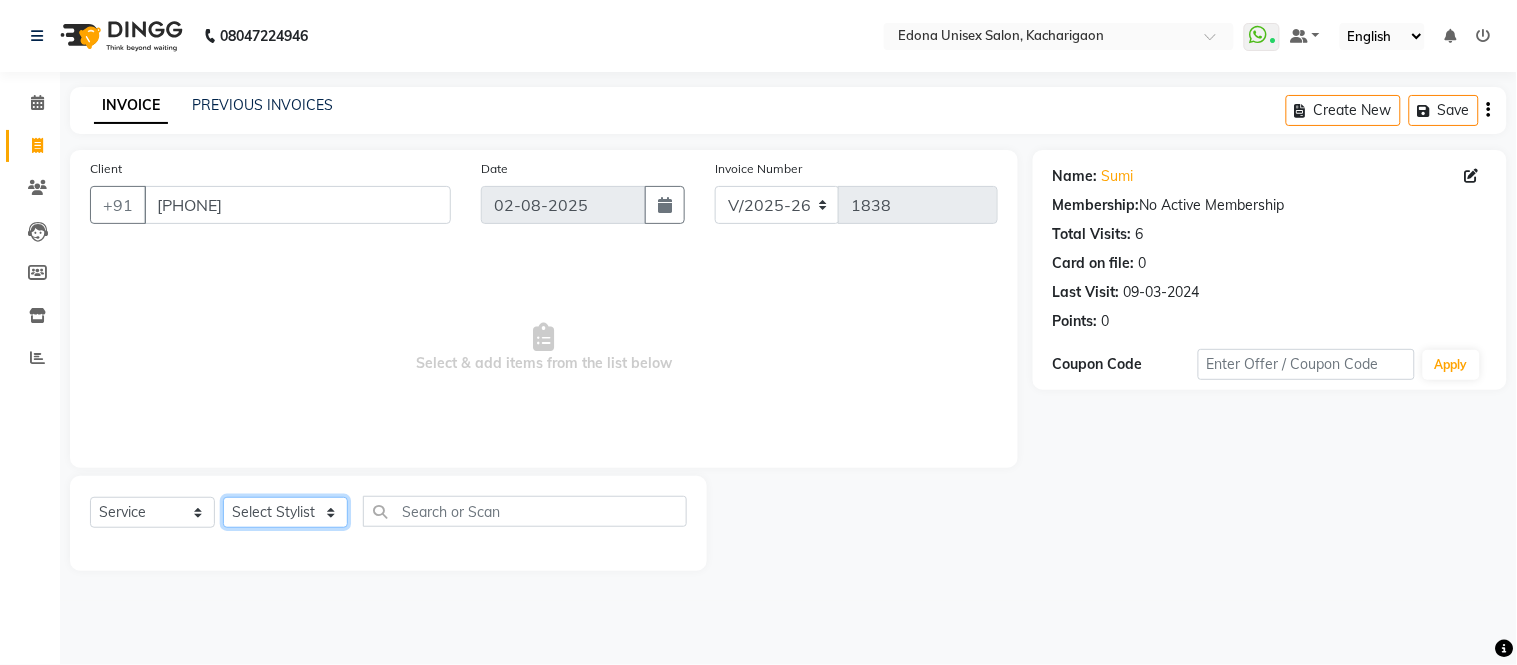 click on "Select Stylist Admin Anju Sonar Bir Basumtary Bishal Bharma Hemen Daimari Hombr Jogi Jenny Kayina Kriti Lokesh Verma Mithiser Bodo Monisha Goyari Neha Sonar Pahi Prabir Das Rashmi Basumtary Reshma Sultana Roselin Basumtary Sumitra Subba" 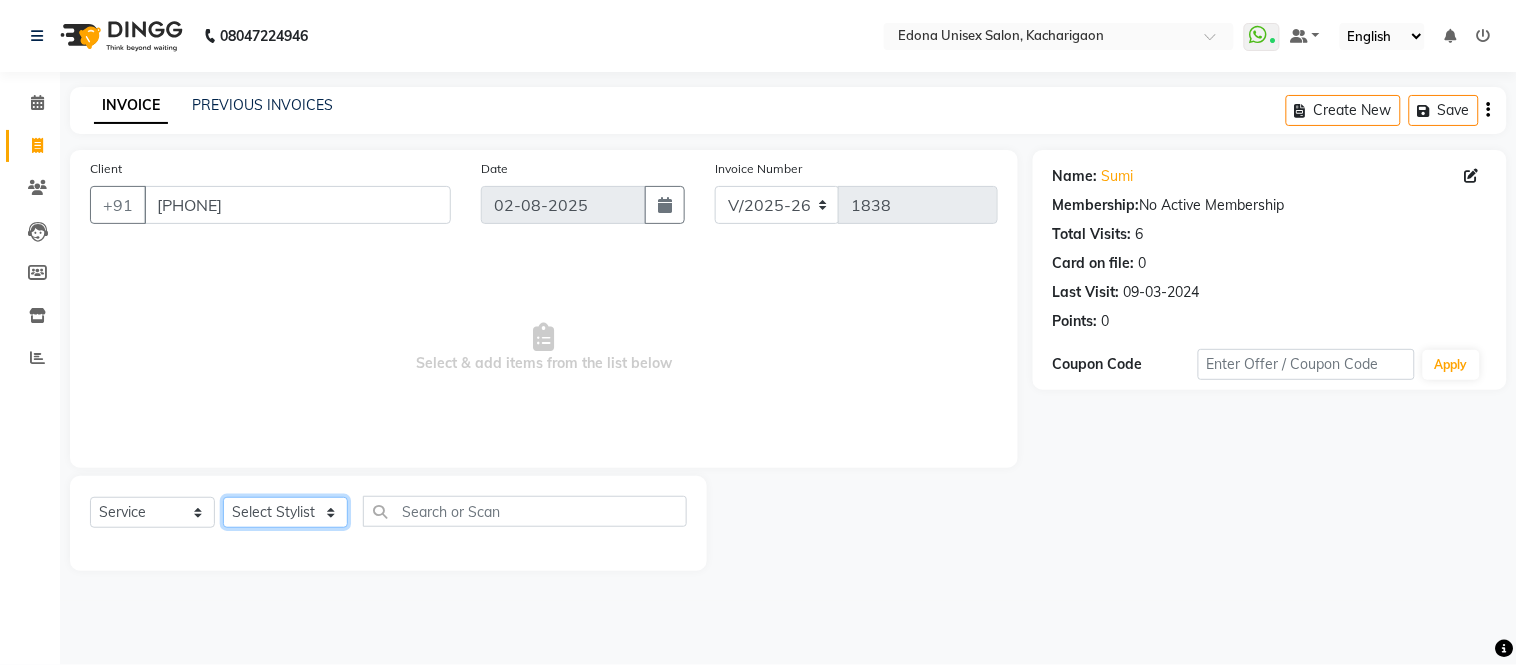 select on "35945" 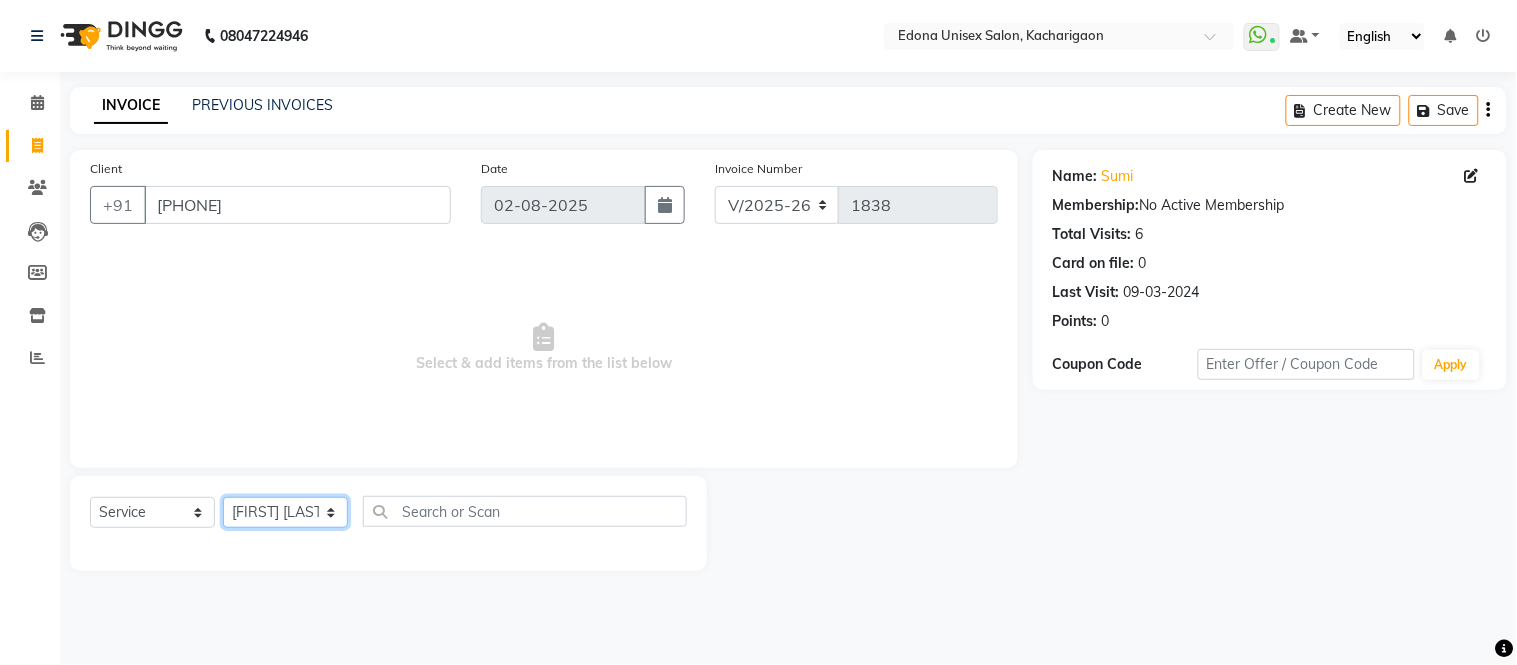 click on "Select Stylist Admin Anju Sonar Bir Basumtary Bishal Bharma Hemen Daimari Hombr Jogi Jenny Kayina Kriti Lokesh Verma Mithiser Bodo Monisha Goyari Neha Sonar Pahi Prabir Das Rashmi Basumtary Reshma Sultana Roselin Basumtary Sumitra Subba" 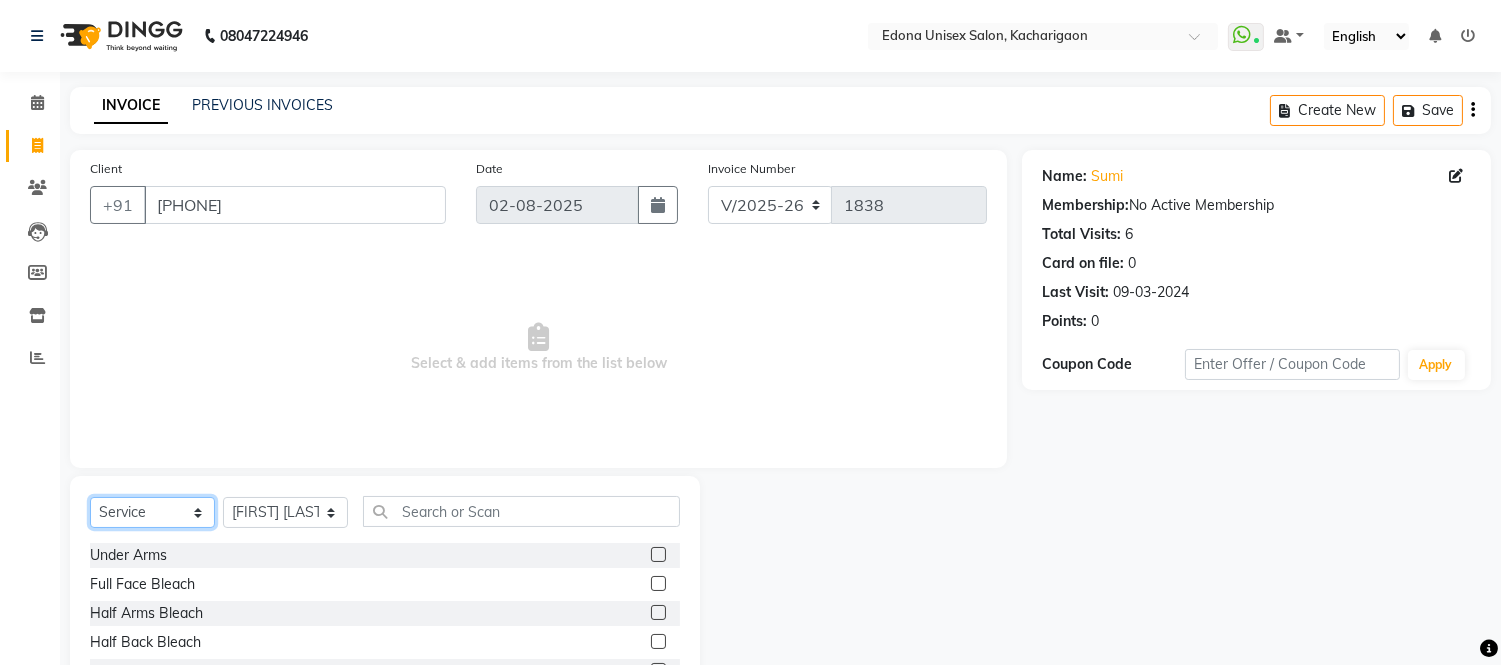 click on "Select  Service  Product  Membership  Package Voucher Prepaid Gift Card" 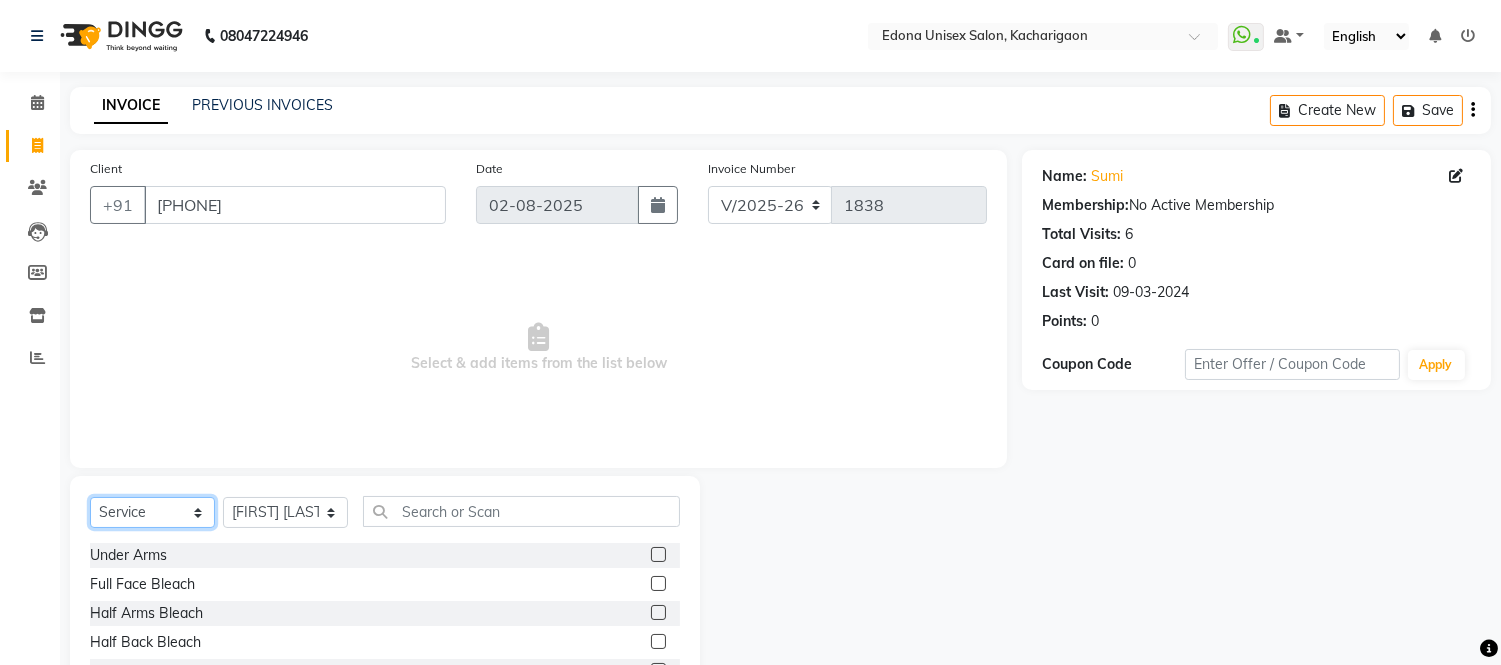 select on "P" 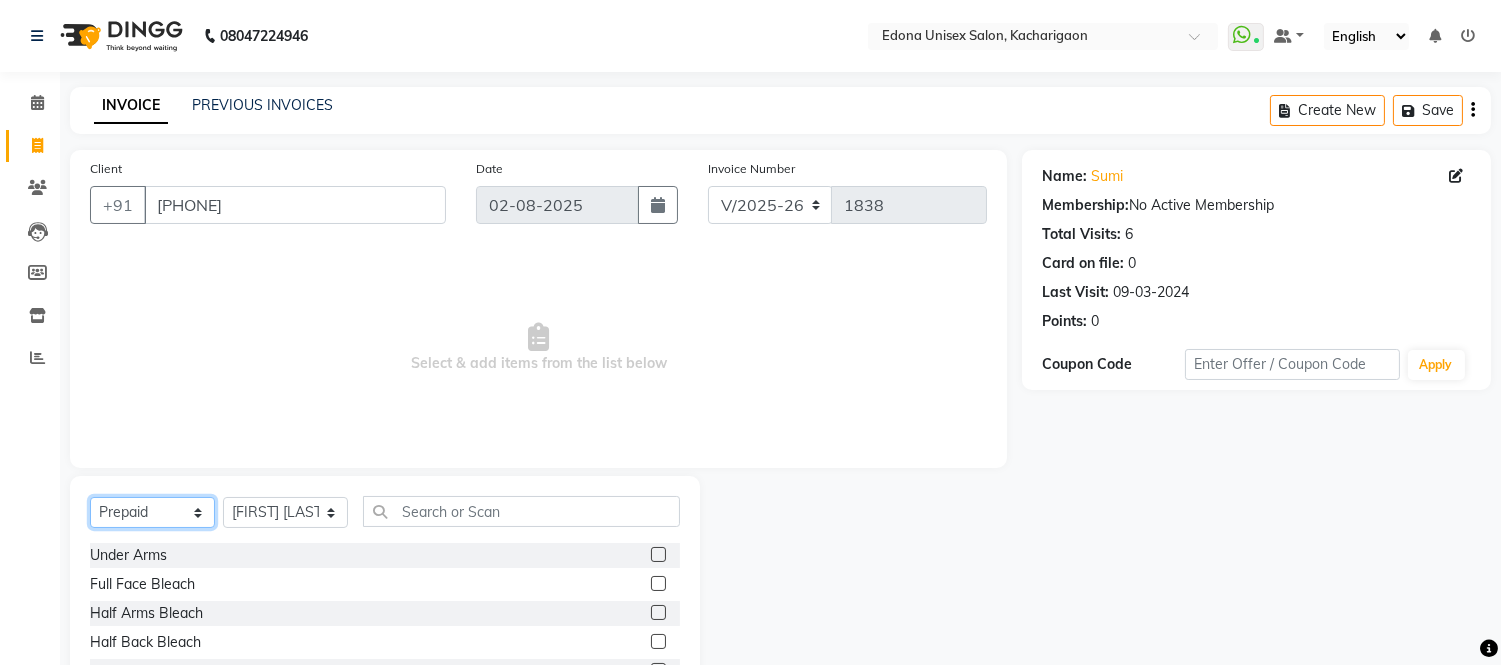 click on "Select  Service  Product  Membership  Package Voucher Prepaid Gift Card" 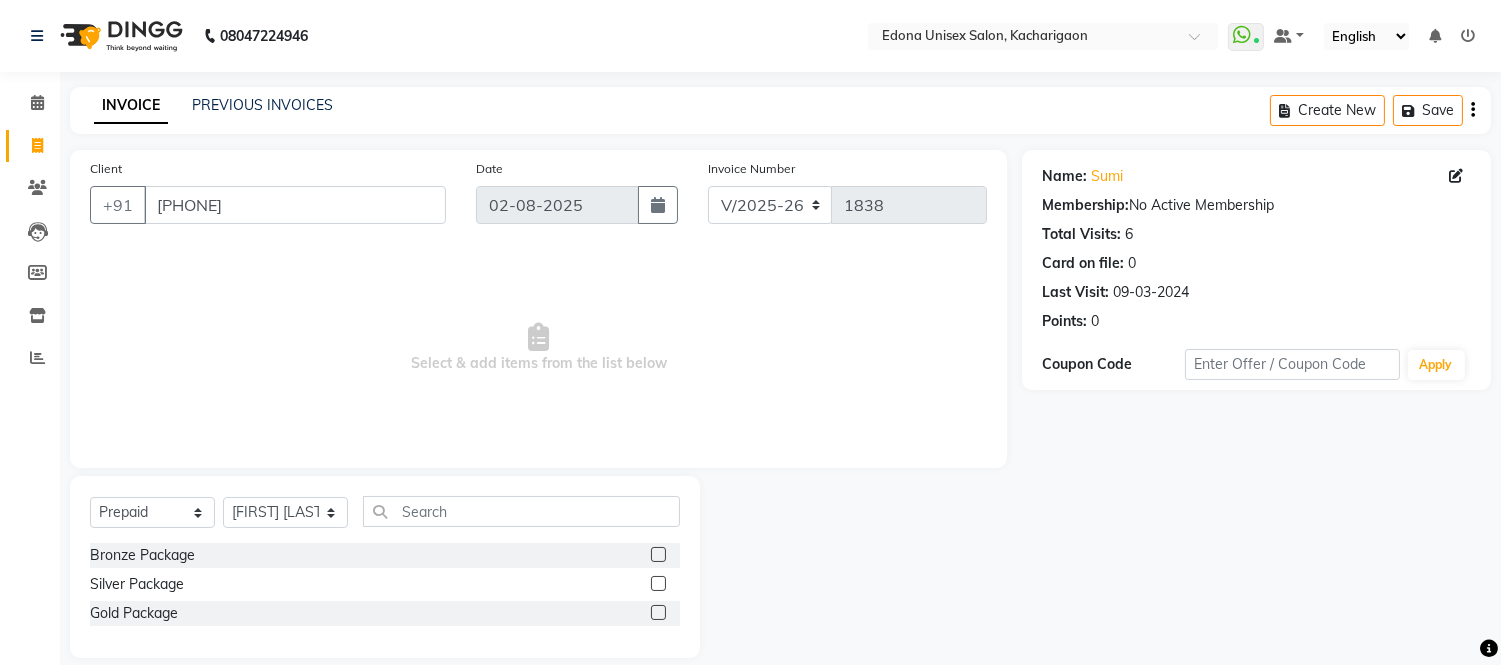 click 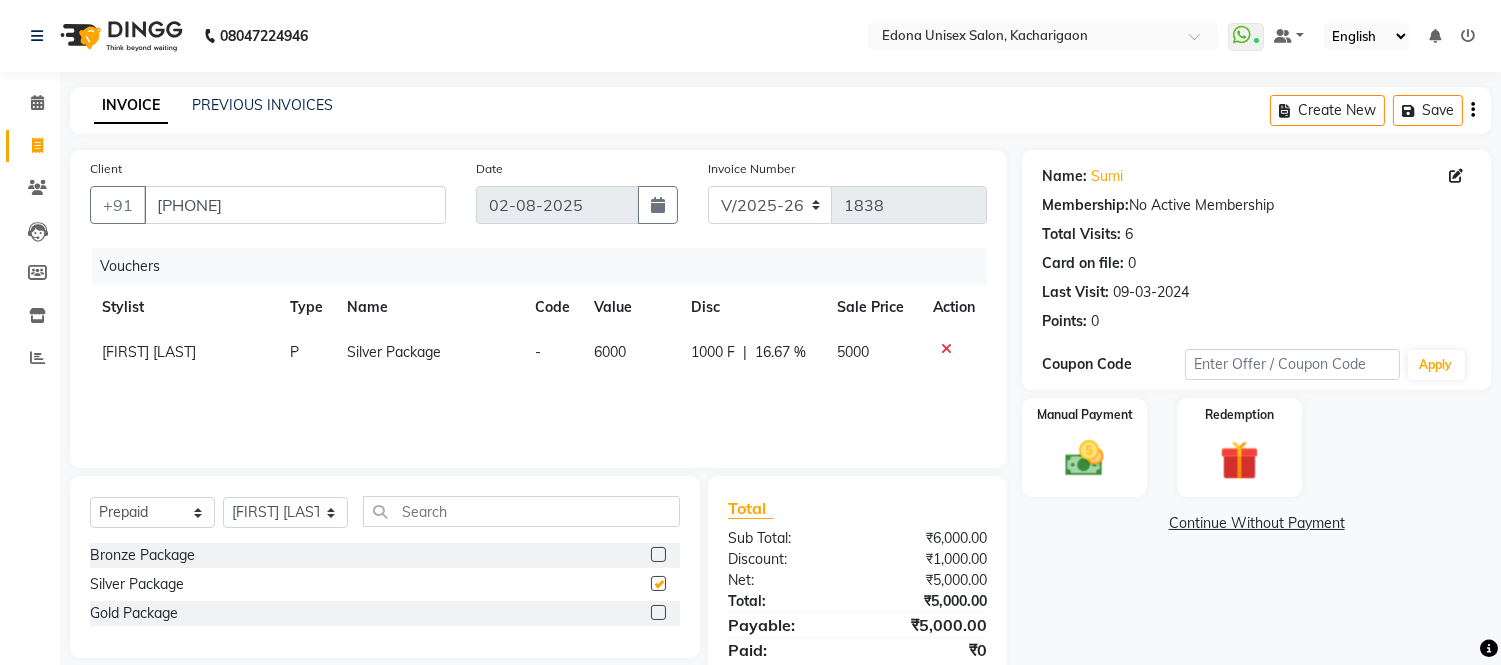 checkbox on "false" 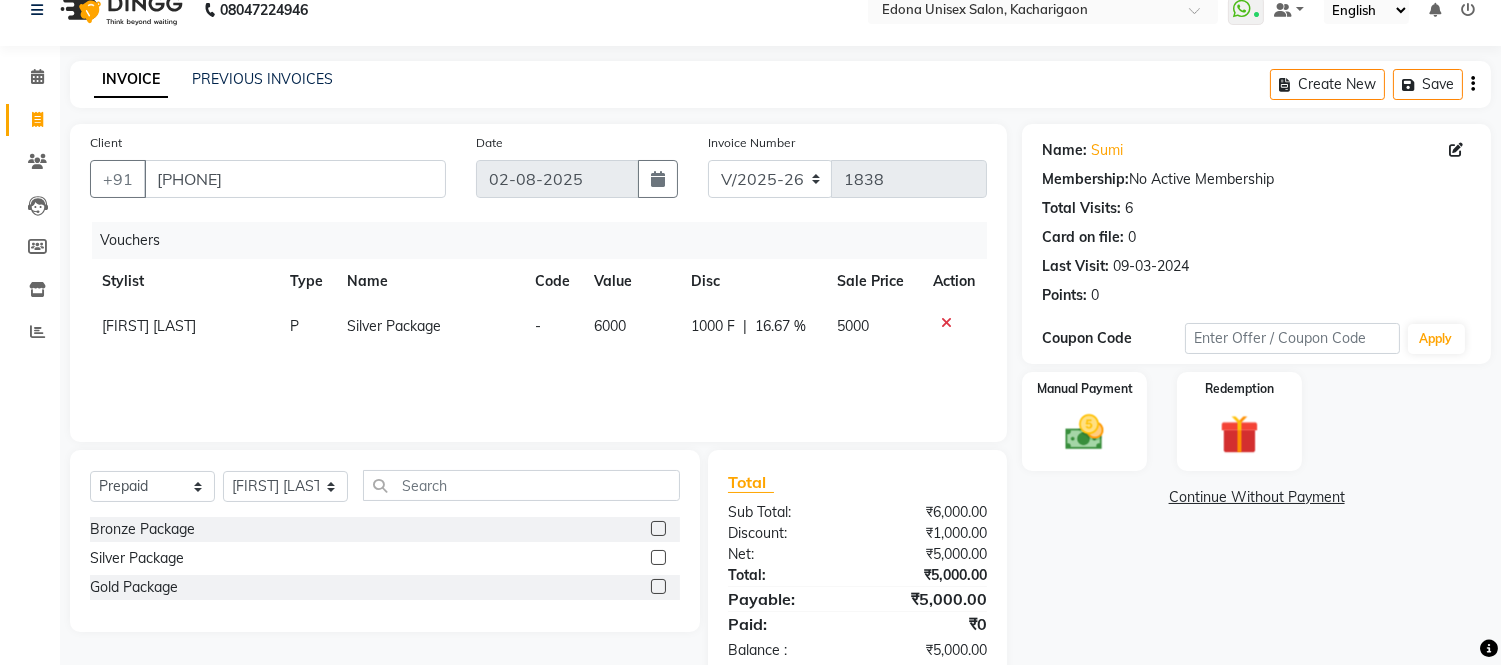 scroll, scrollTop: 72, scrollLeft: 0, axis: vertical 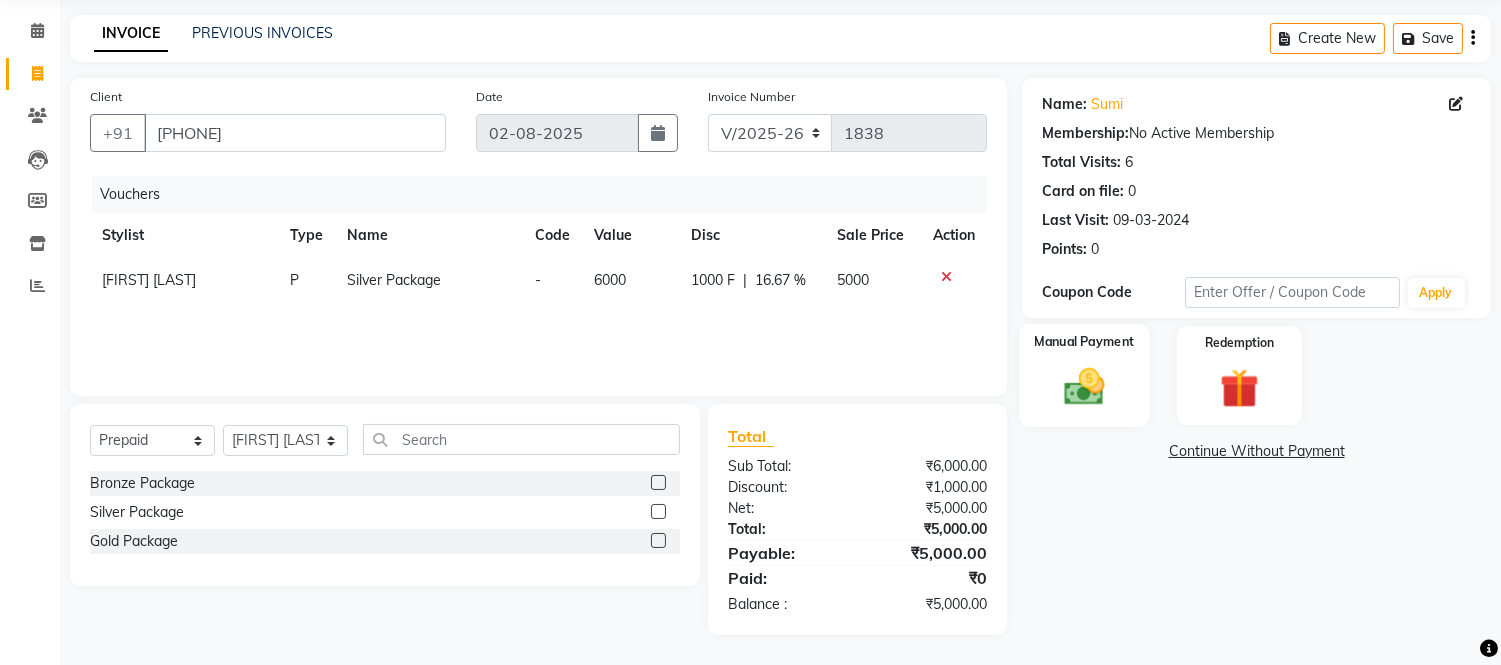 click 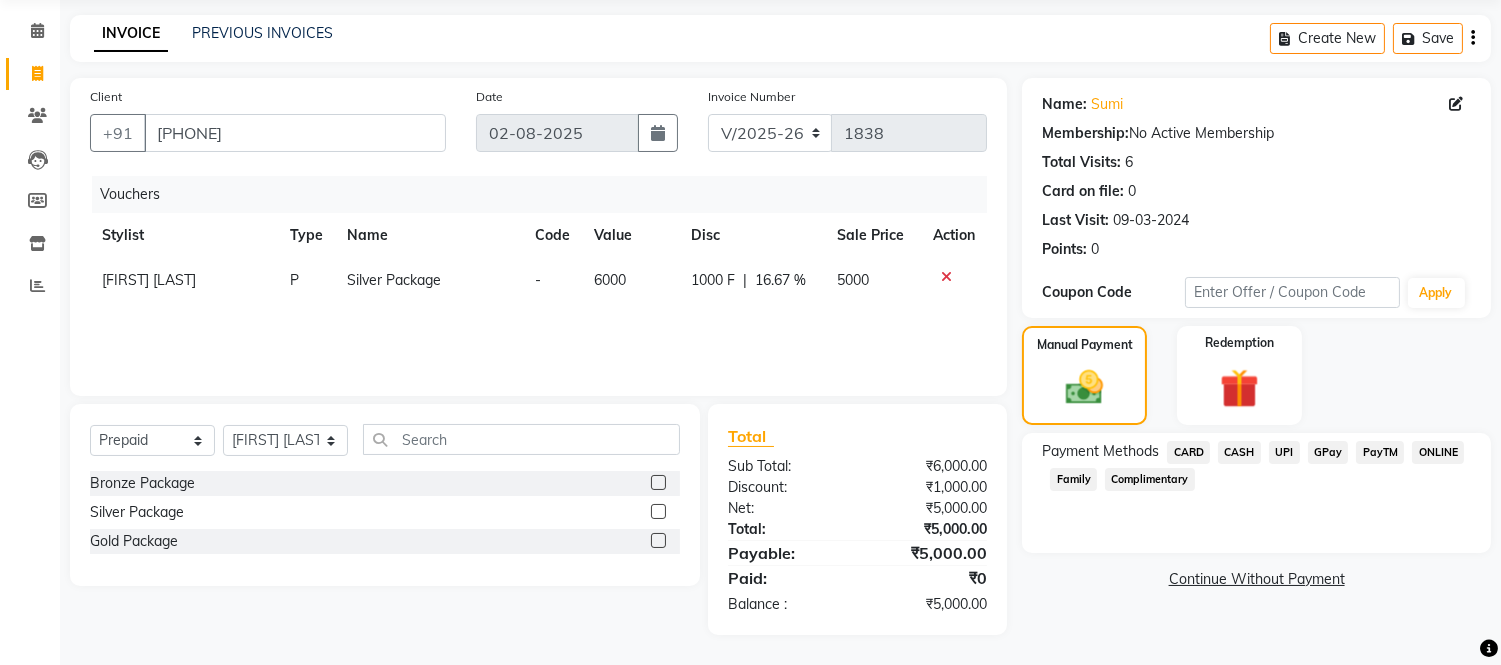 click on "UPI" 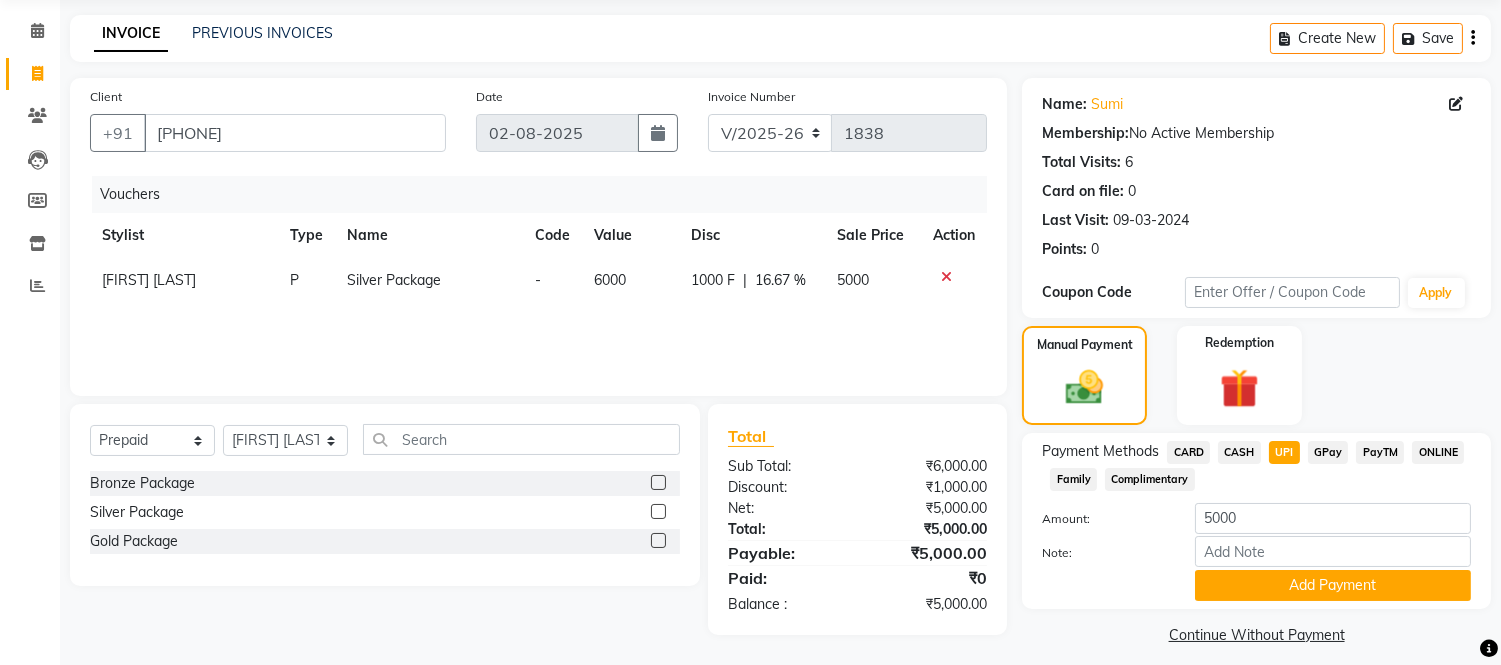 scroll, scrollTop: 86, scrollLeft: 0, axis: vertical 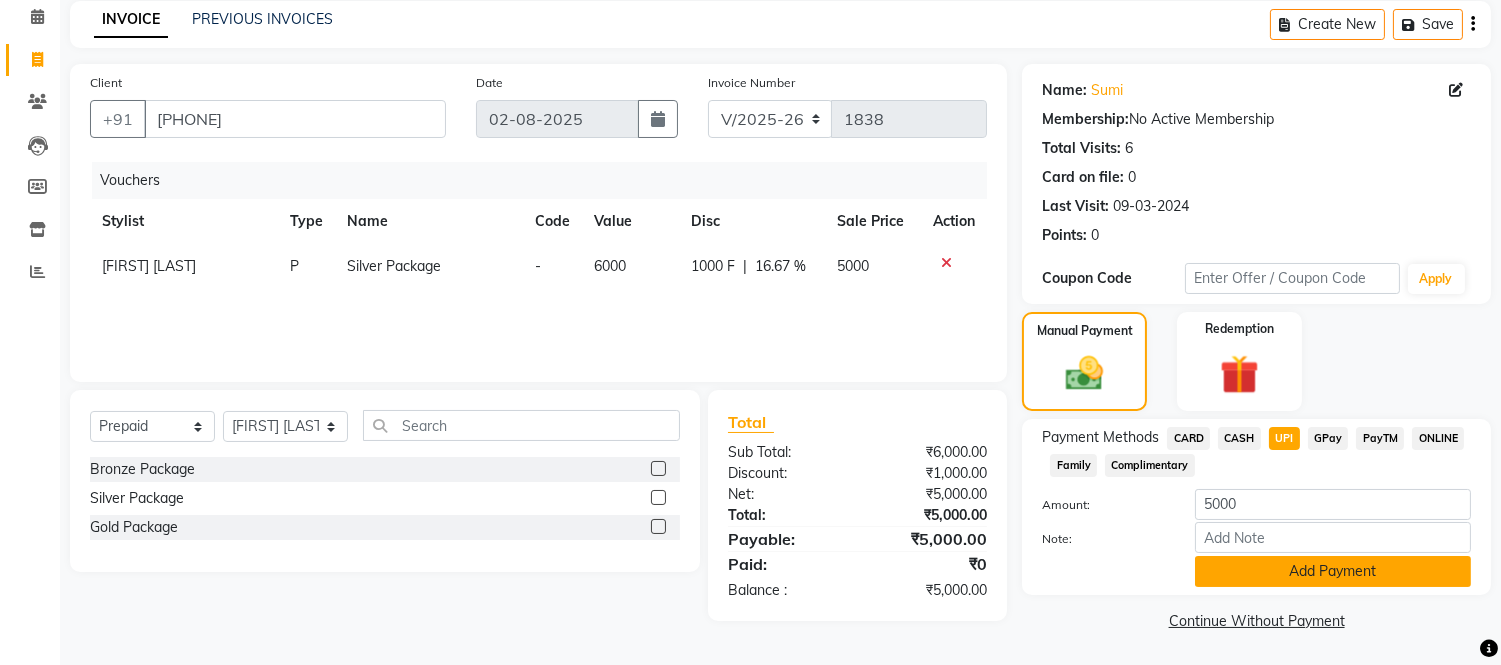 click on "Add Payment" 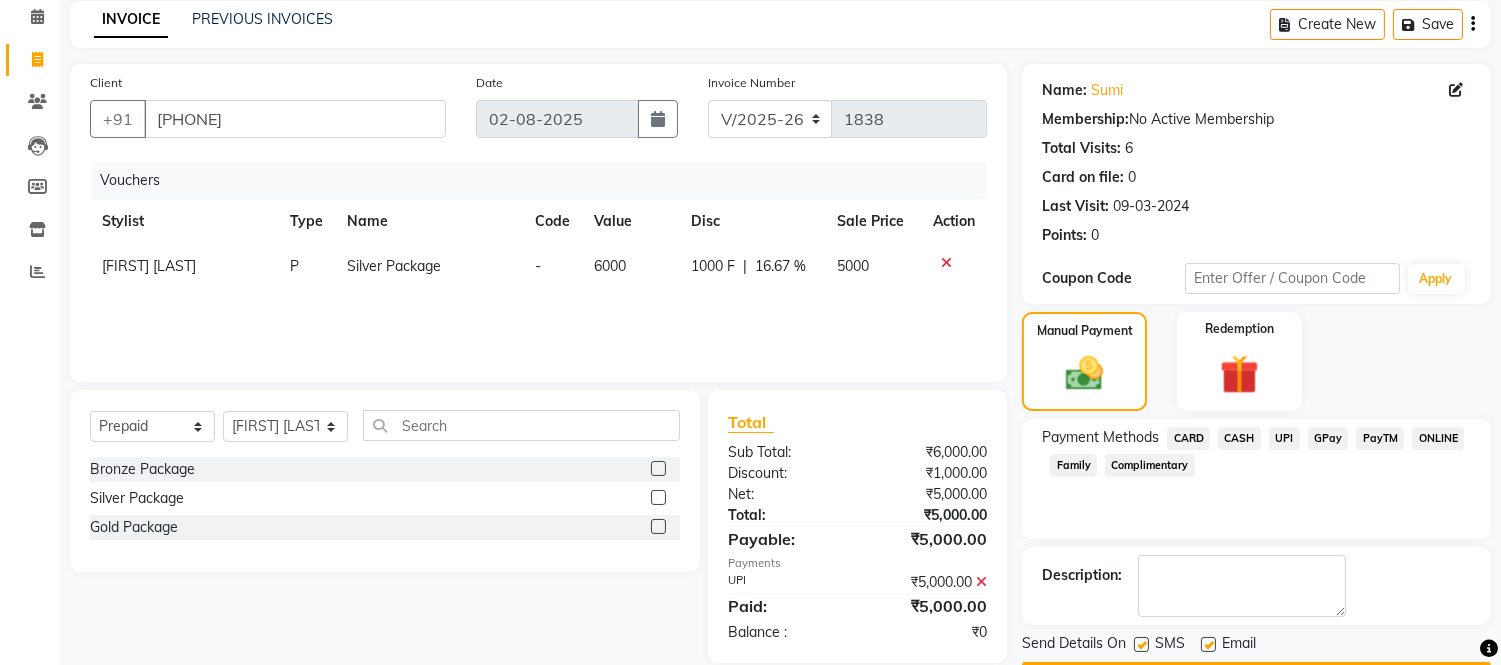 scroll, scrollTop: 143, scrollLeft: 0, axis: vertical 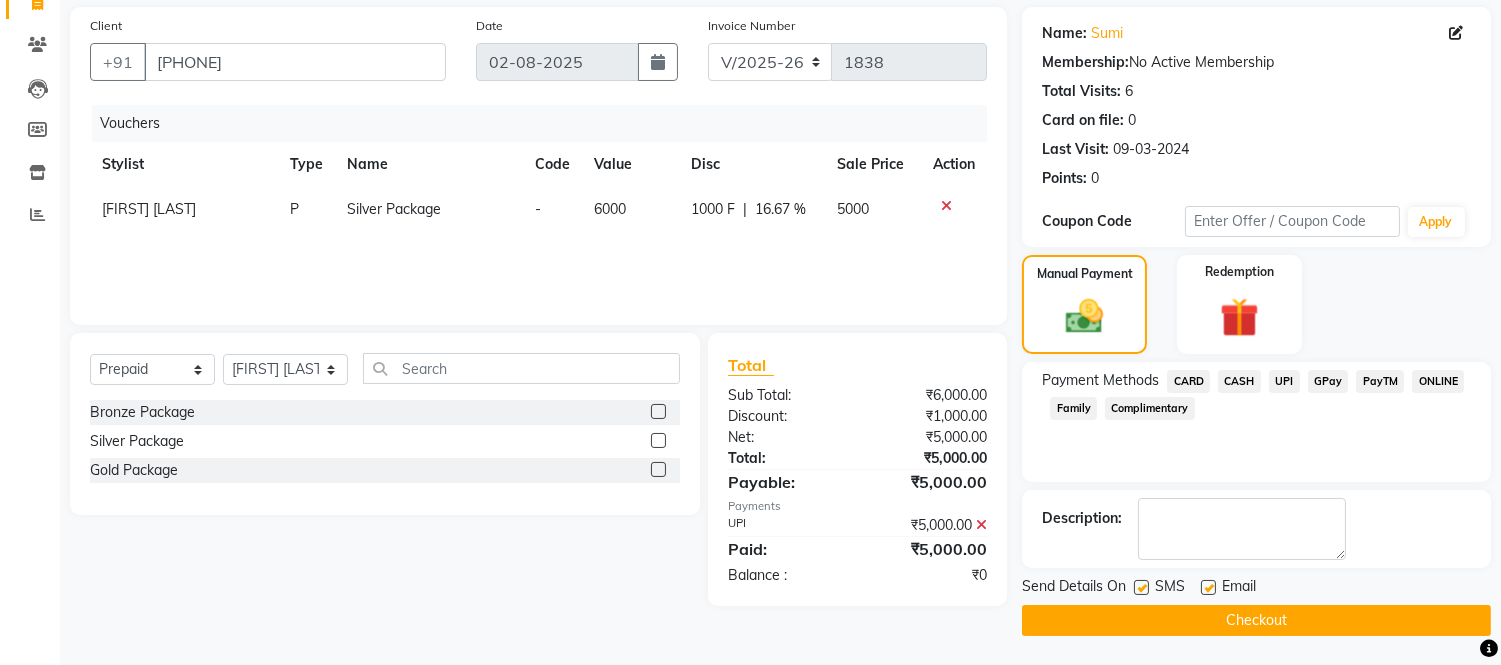 click on "Checkout" 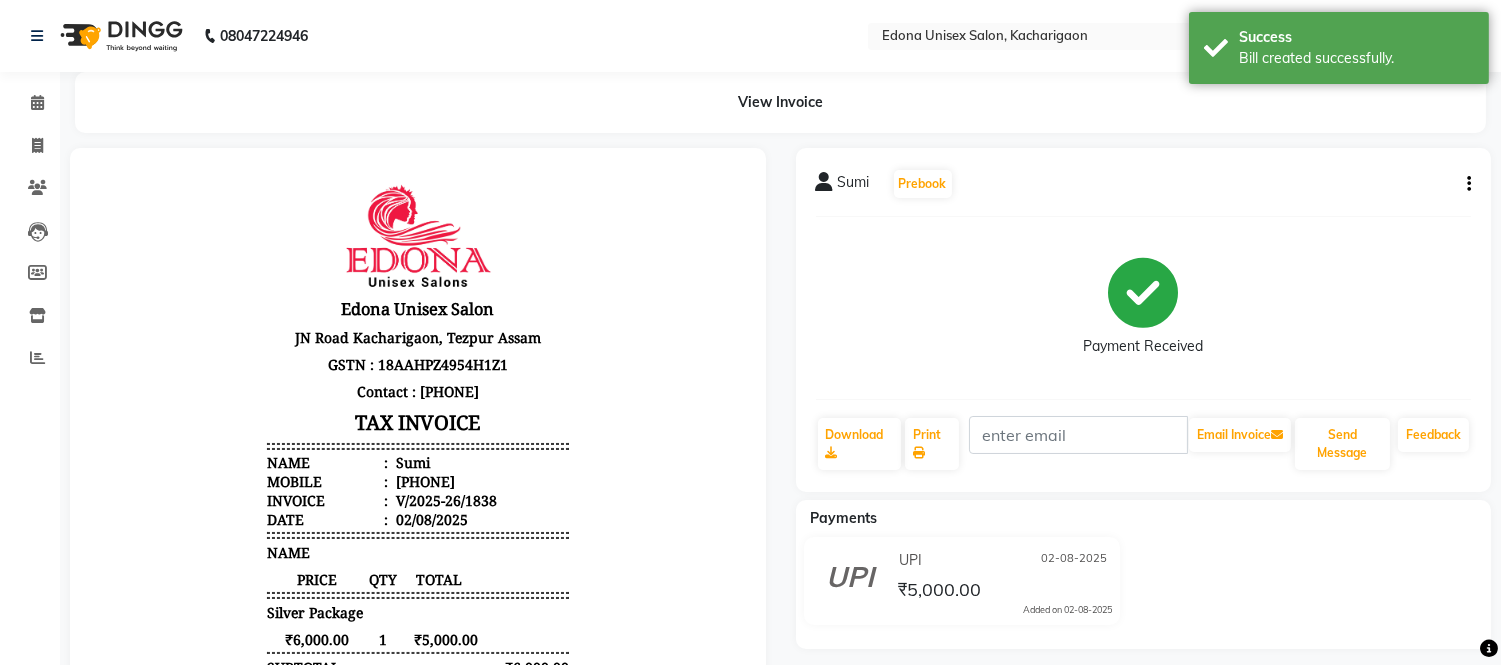 scroll, scrollTop: 0, scrollLeft: 0, axis: both 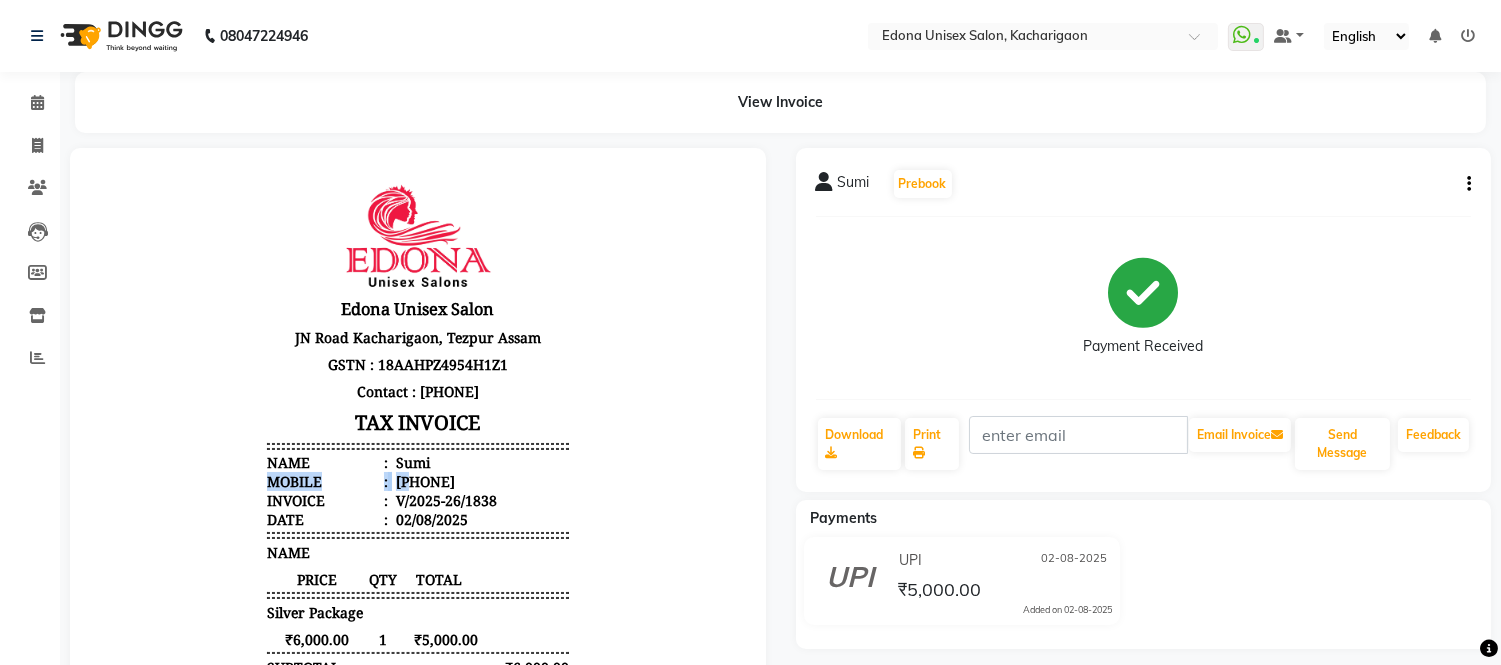 drag, startPoint x: 392, startPoint y: 480, endPoint x: 500, endPoint y: 462, distance: 109.48972 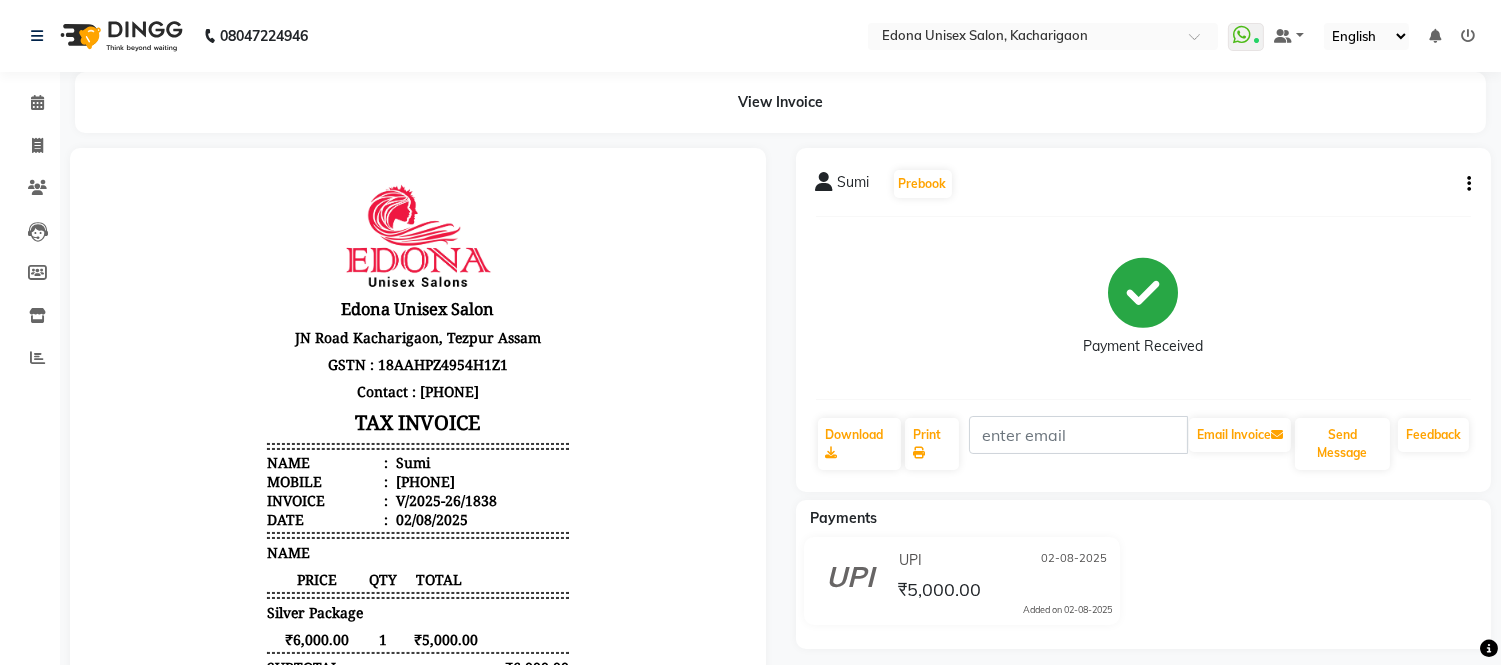 click on "Mobile :
[PHONE]" at bounding box center (418, 480) 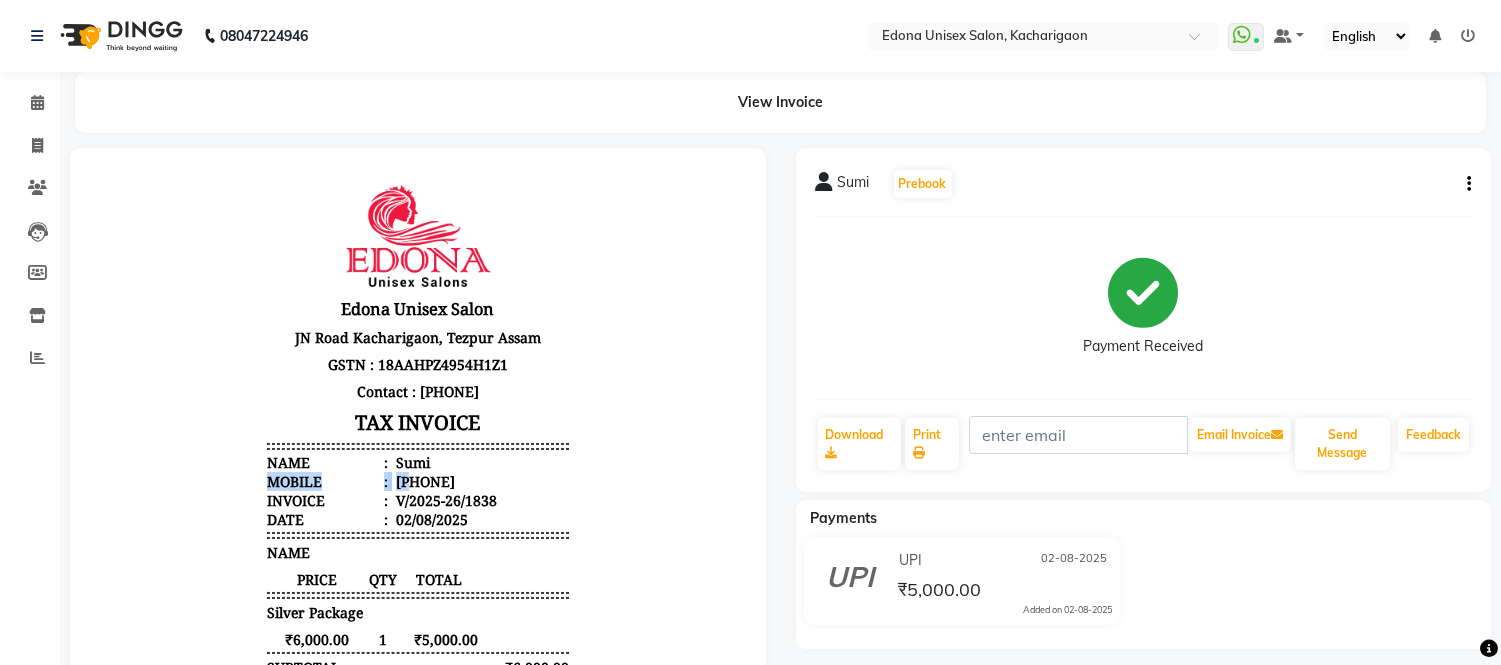 drag, startPoint x: 394, startPoint y: 481, endPoint x: 471, endPoint y: 460, distance: 79.81228 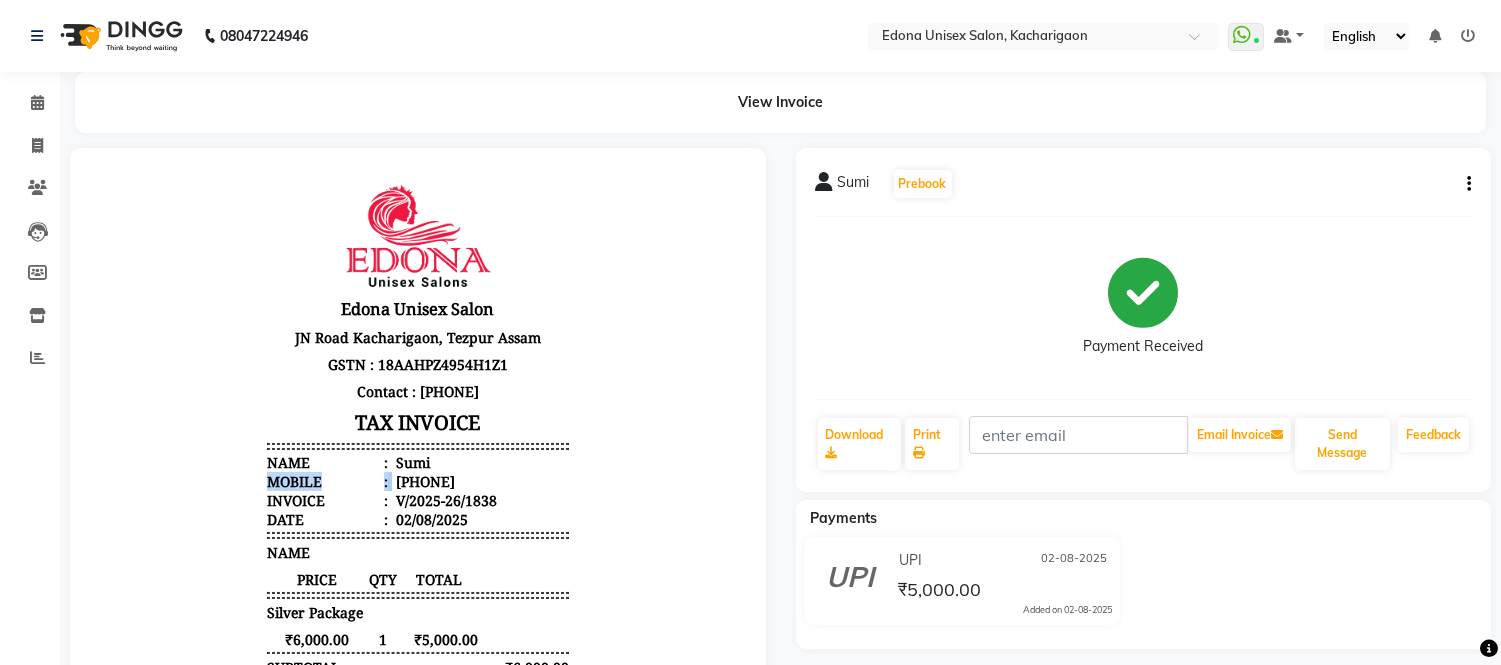 drag, startPoint x: 391, startPoint y: 471, endPoint x: 470, endPoint y: 469, distance: 79.025314 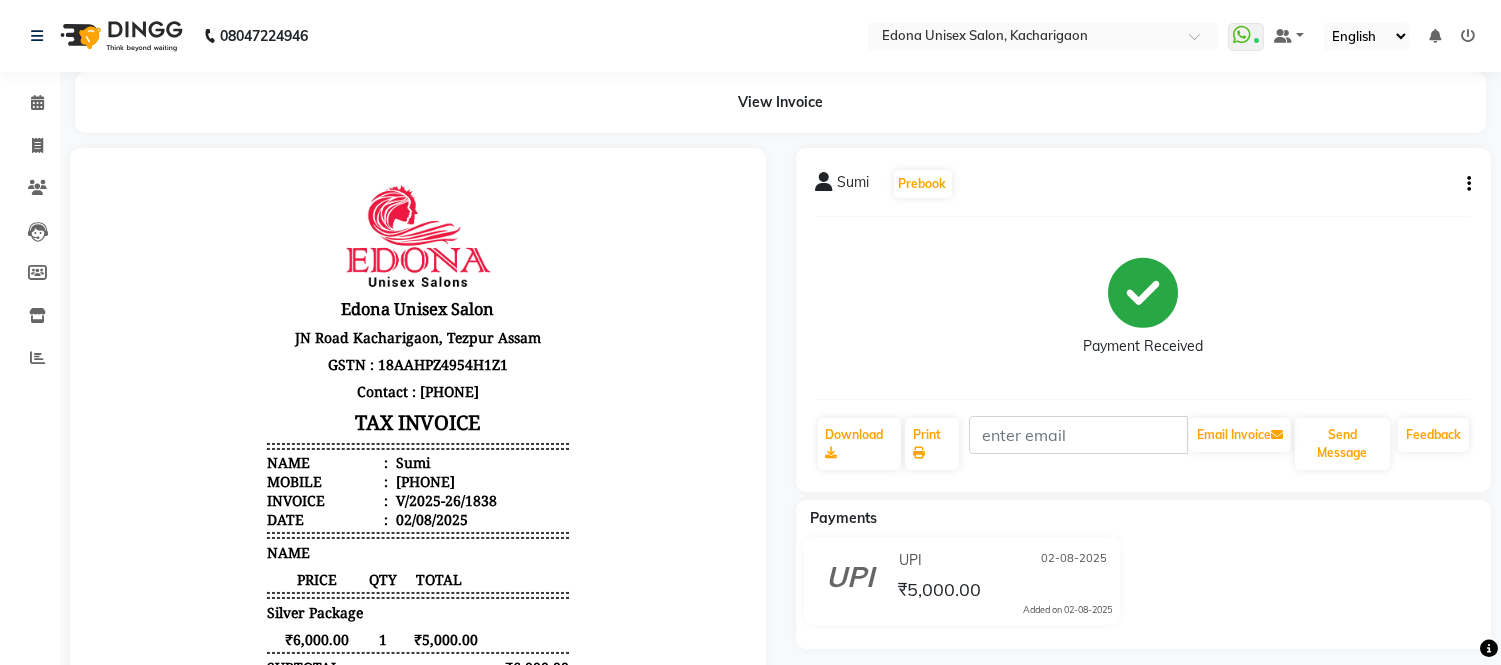 drag, startPoint x: 394, startPoint y: 471, endPoint x: 413, endPoint y: 479, distance: 20.615528 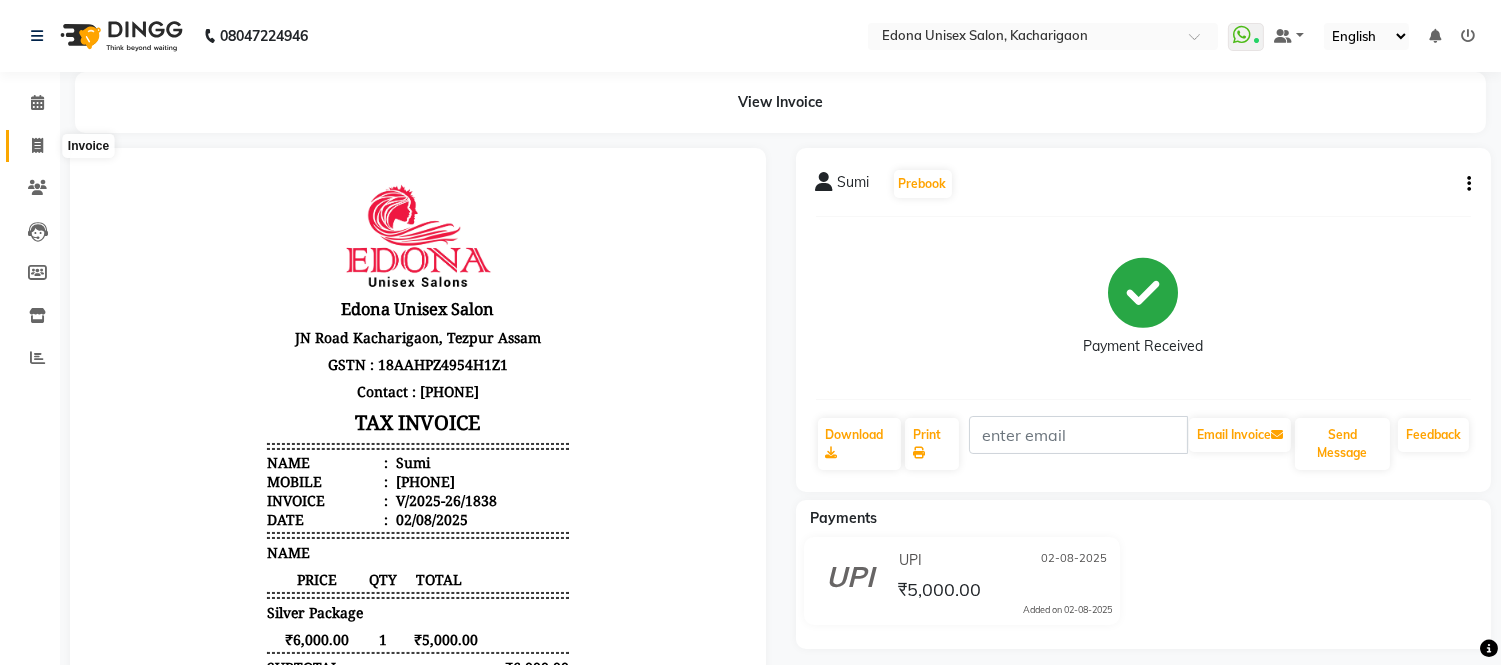 click 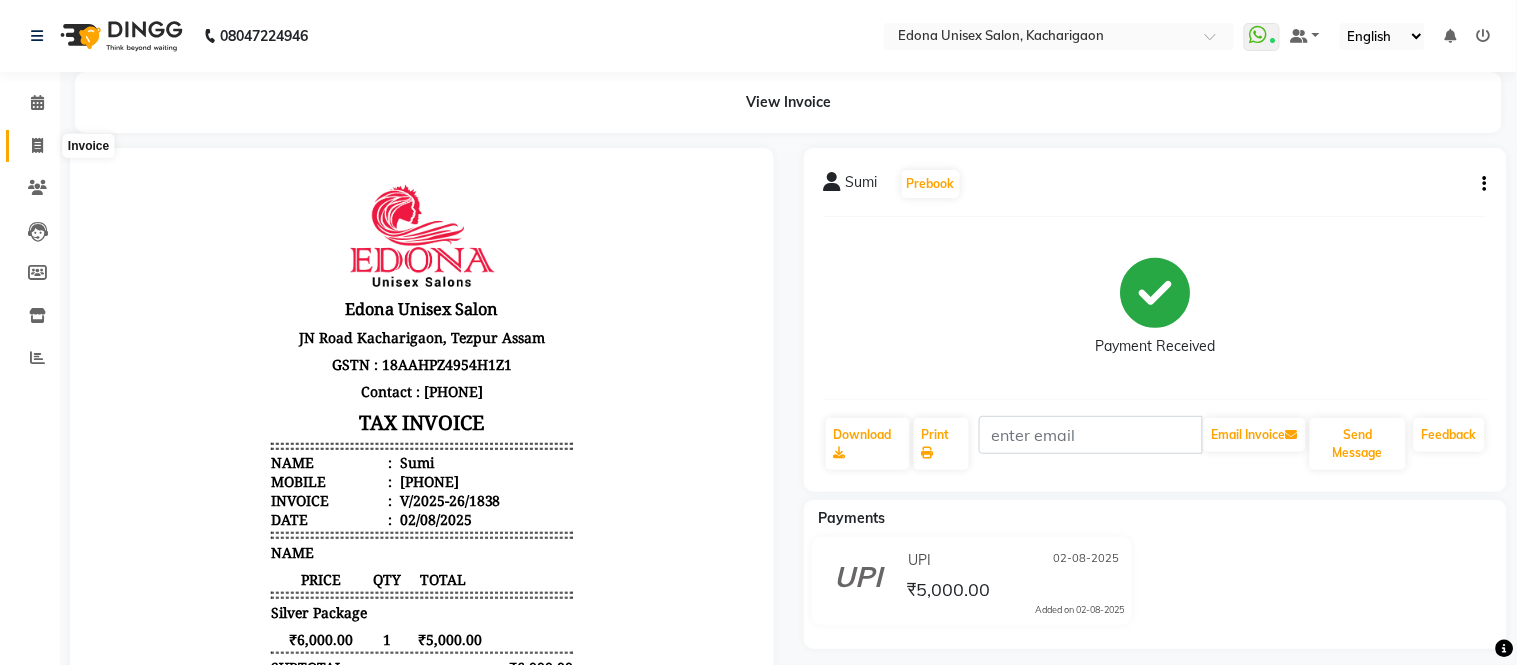 select on "5389" 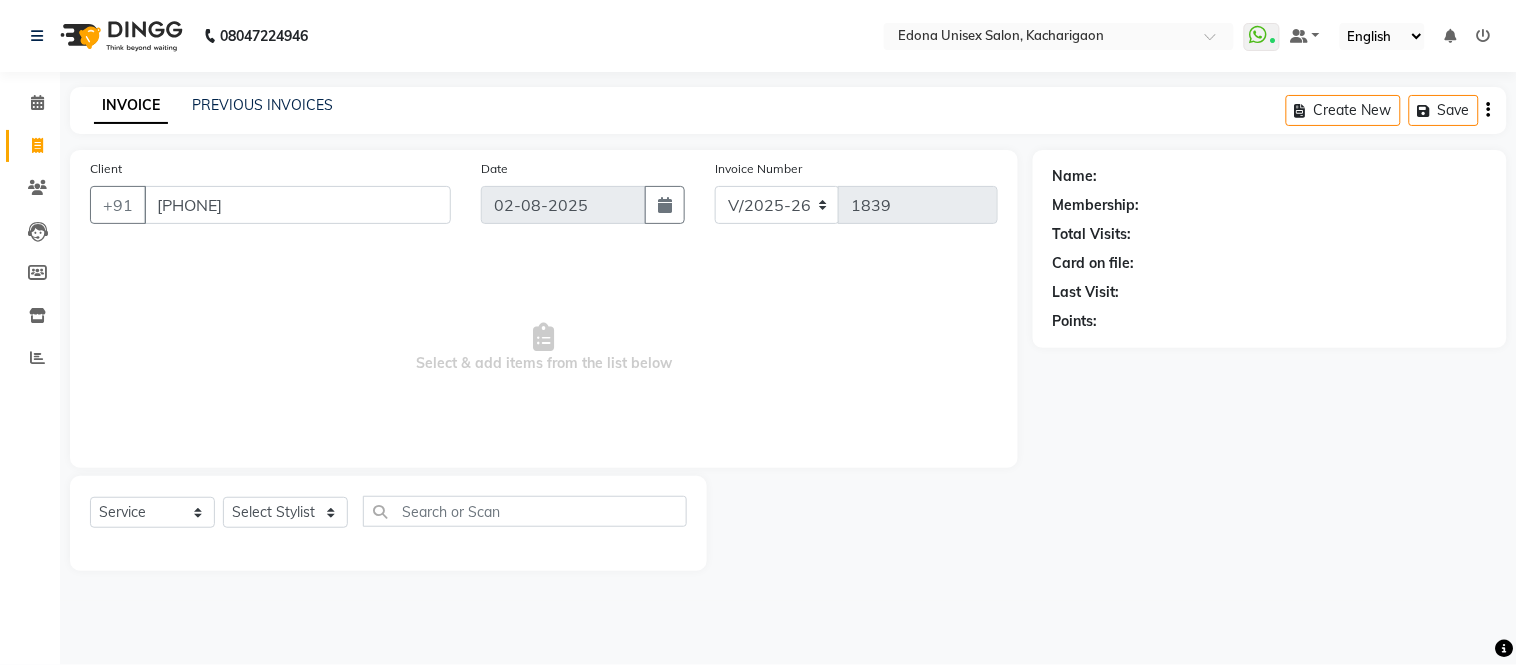 type on "[PHONE]" 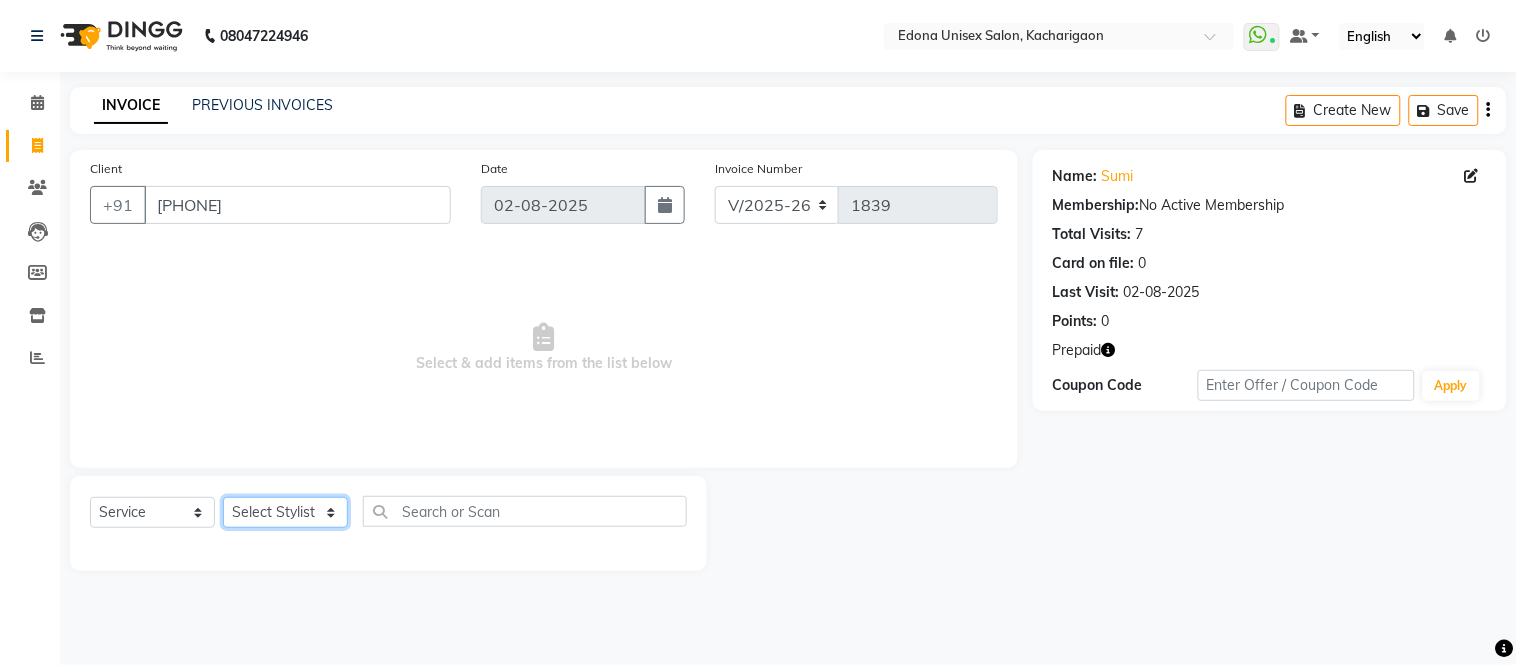 click on "Select Stylist Admin Anju Sonar Bir Basumtary Bishal Bharma Hemen Daimari Hombr Jogi Jenny Kayina Kriti Lokesh Verma Mithiser Bodo Monisha Goyari Neha Sonar Pahi Prabir Das Rashmi Basumtary Reshma Sultana Roselin Basumtary Sumitra Subba" 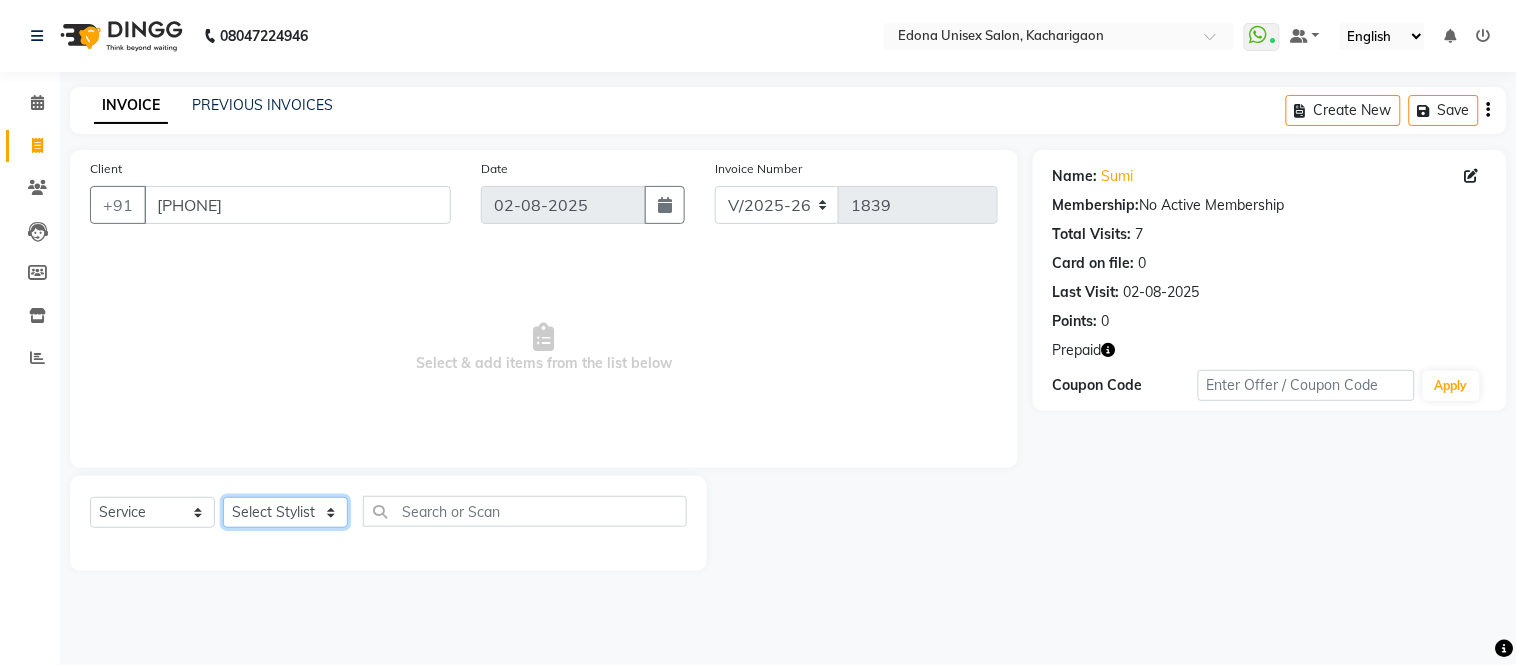 select on "35945" 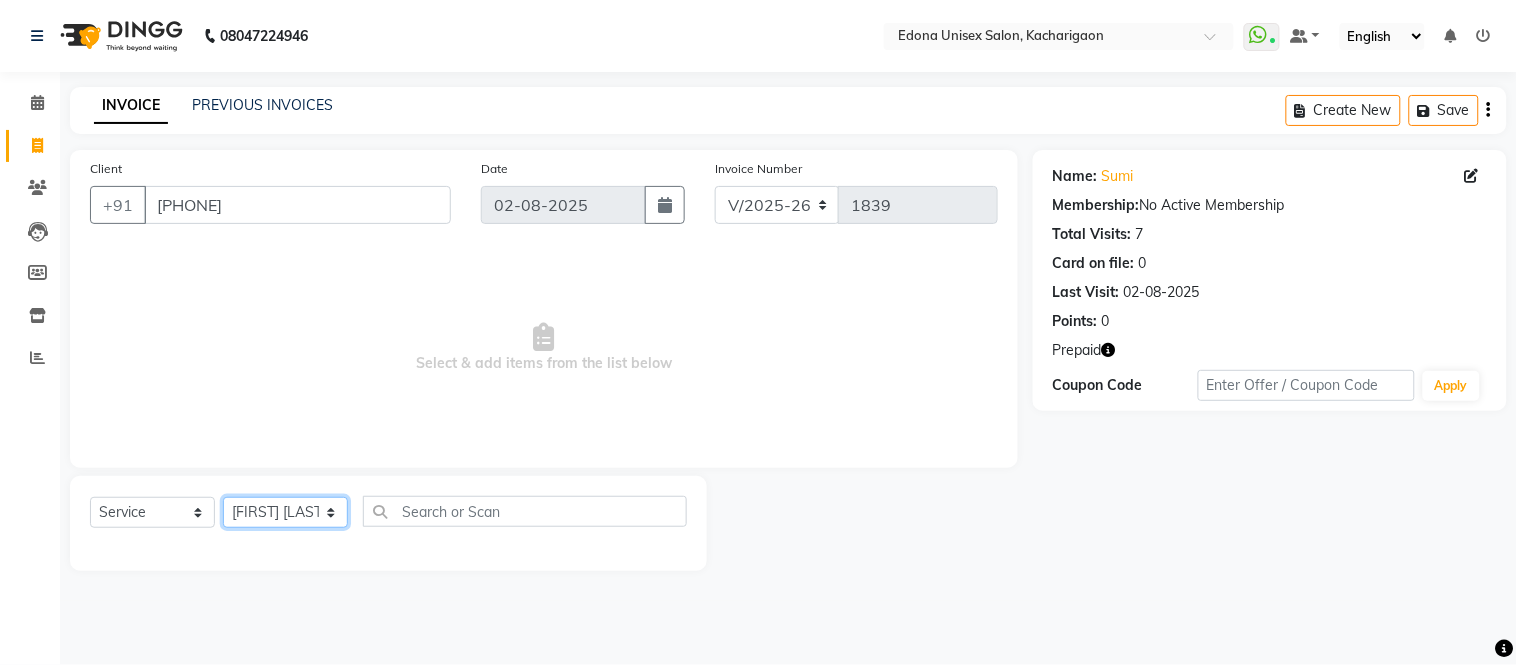click on "Select Stylist Admin Anju Sonar Bir Basumtary Bishal Bharma Hemen Daimari Hombr Jogi Jenny Kayina Kriti Lokesh Verma Mithiser Bodo Monisha Goyari Neha Sonar Pahi Prabir Das Rashmi Basumtary Reshma Sultana Roselin Basumtary Sumitra Subba" 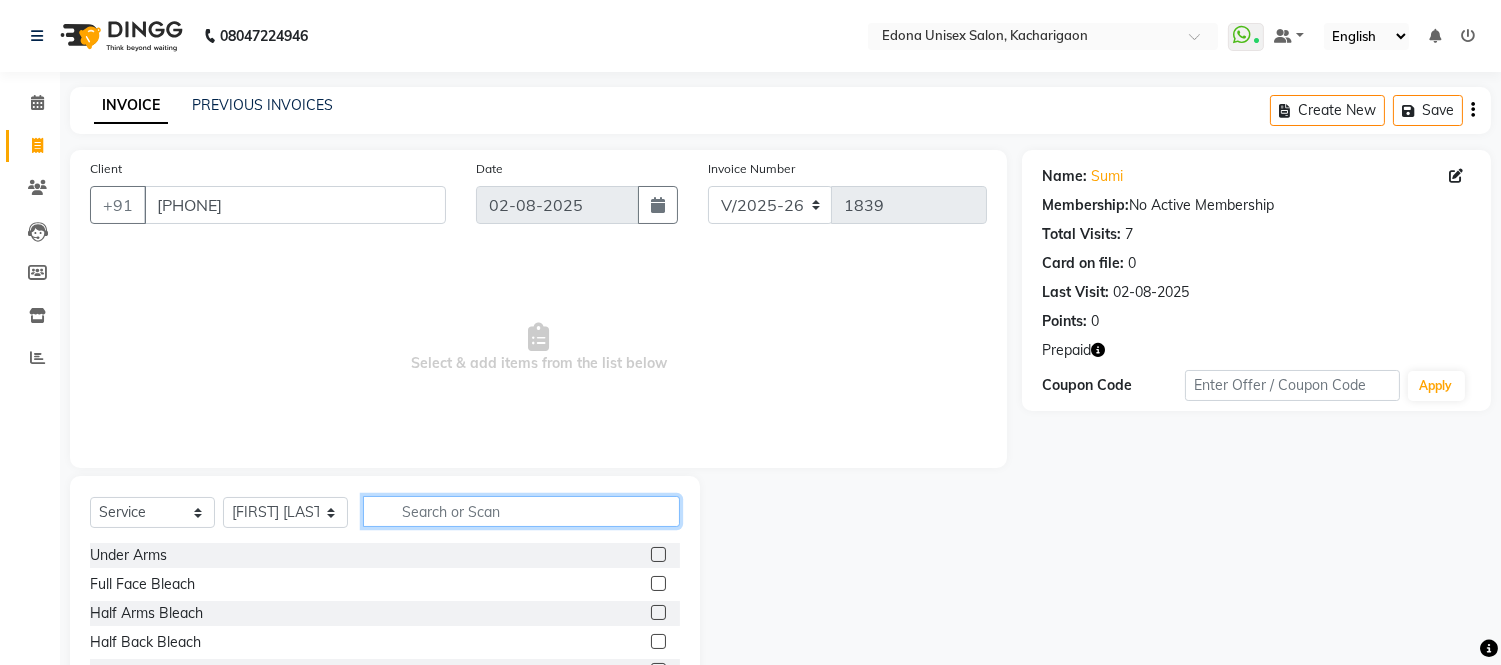 click 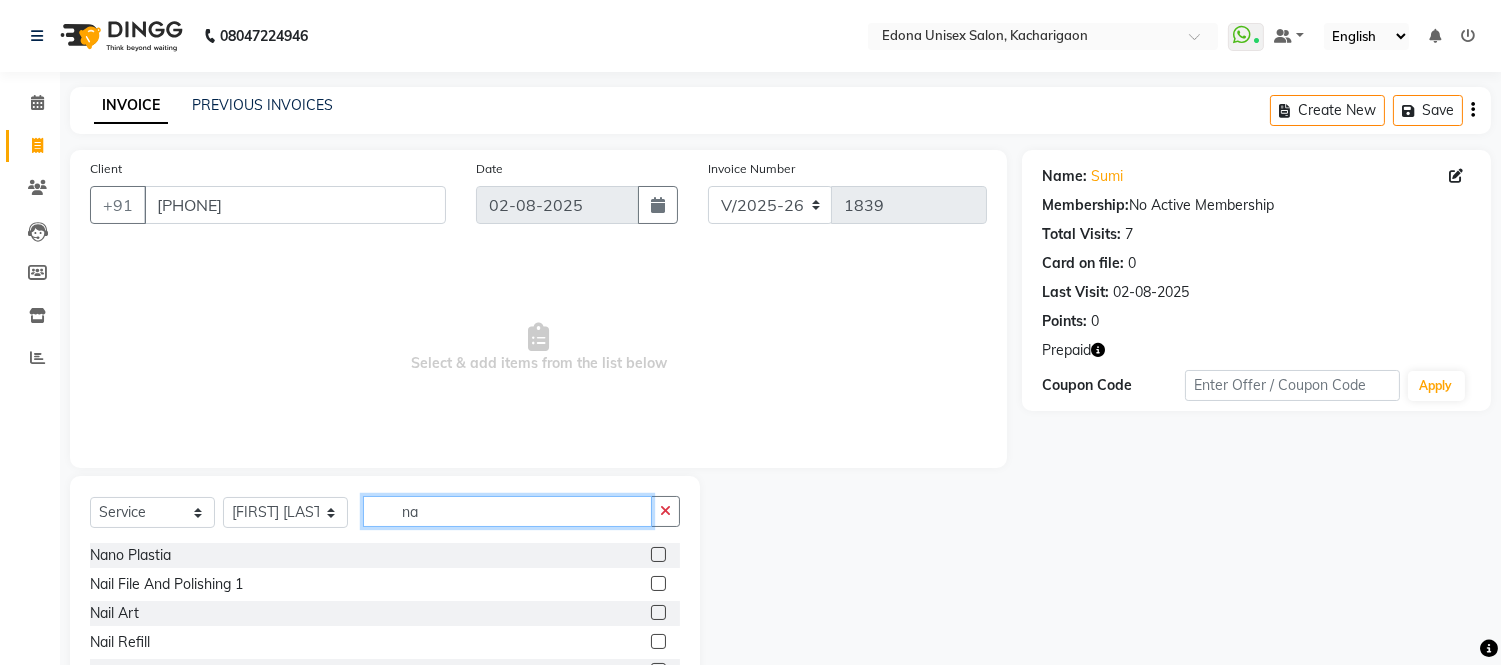 type on "na" 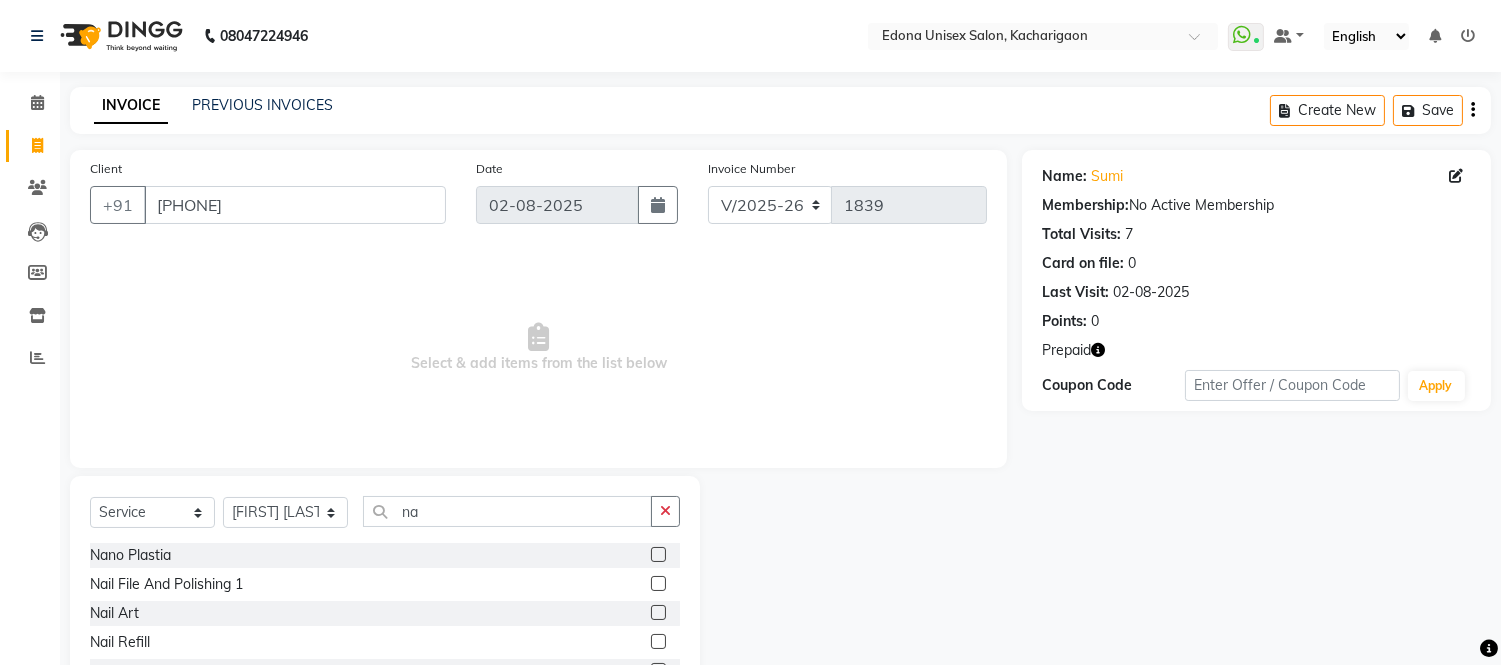 click 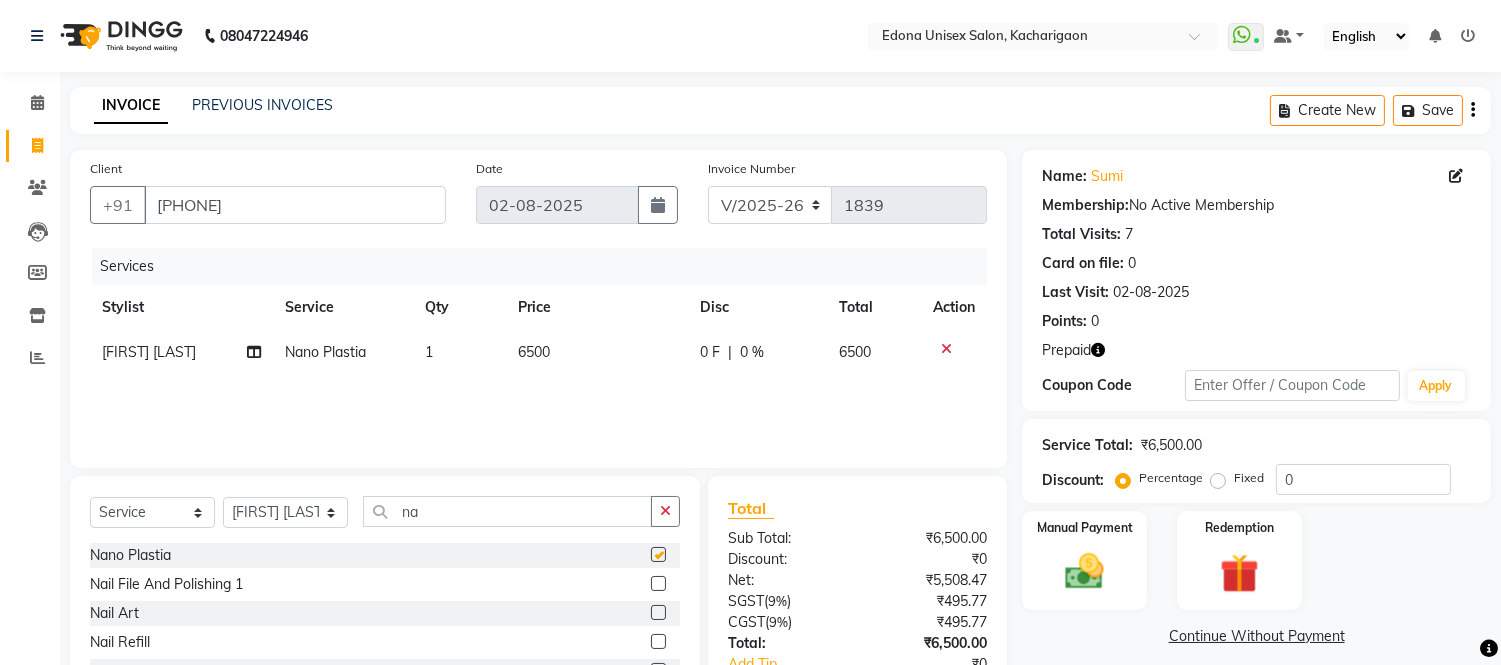 checkbox on "false" 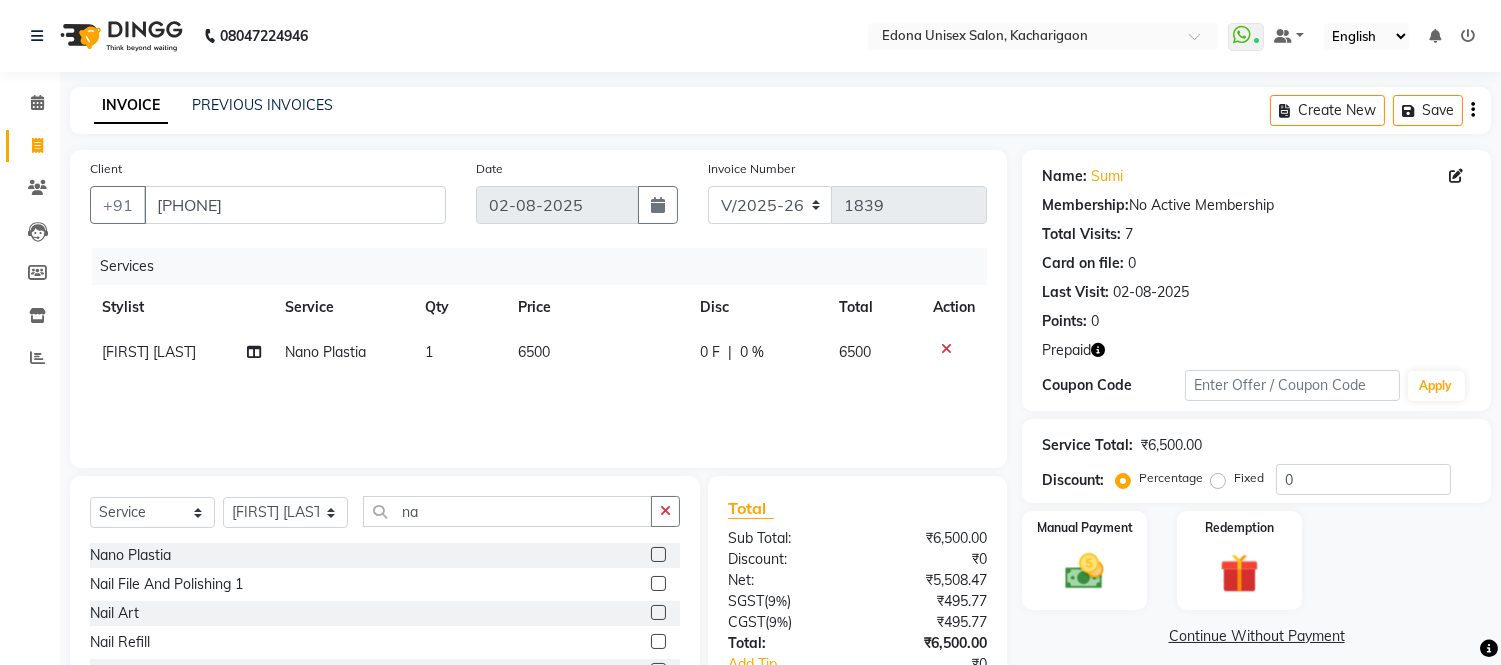 click on "6500" 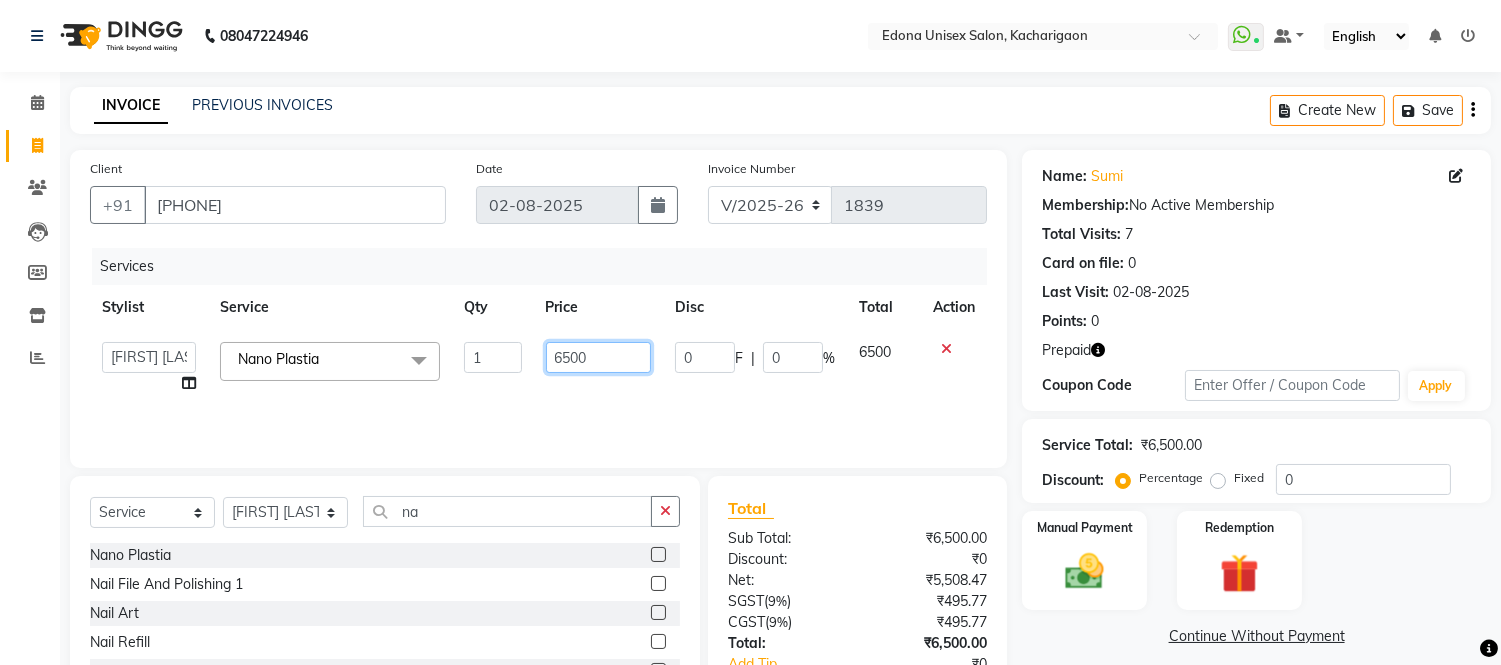 click on "6500" 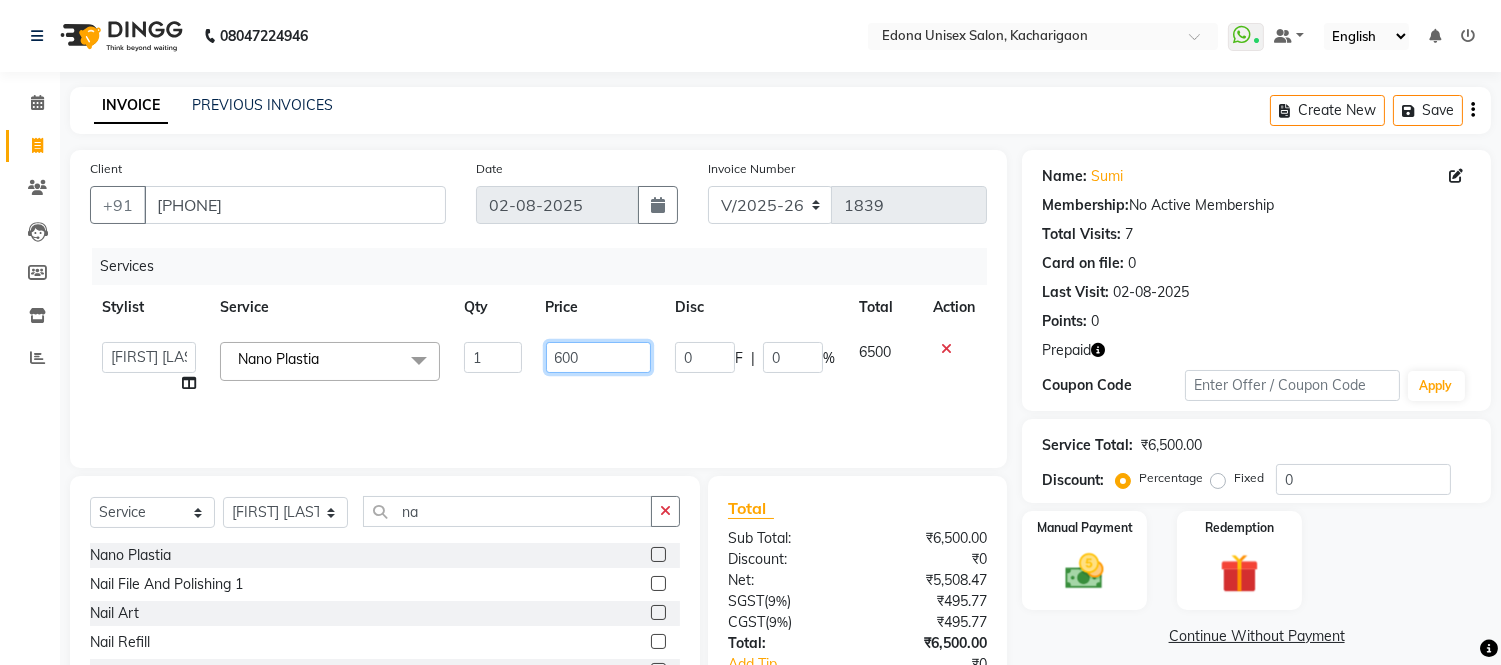 type on "6000" 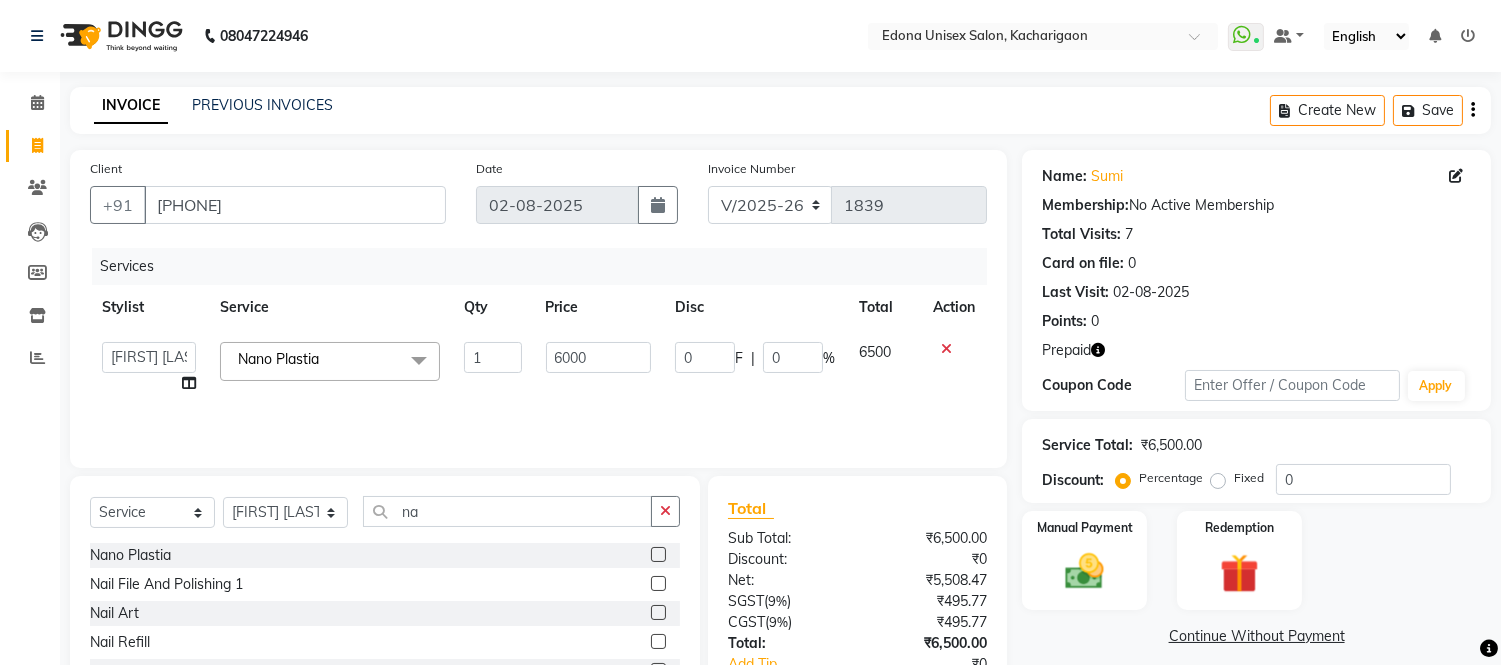click on "[FIRST] [LAST]   [FIRST] [LAST]   [FIRST] [LAST]   [FIRST] [LAST]   [FIRST] [LAST]   [FIRST] [LAST]   [FIRST] [LAST]   [FIRST] [LAST]   [FIRST] [LAST]   [FIRST] [LAST]   [FIRST] [LAST]   [FIRST] [LAST]   [FIRST] [LAST]   [FIRST] [LAST]   [FIRST] [LAST]   [FIRST] [LAST]  [FIRST] [LAST]" 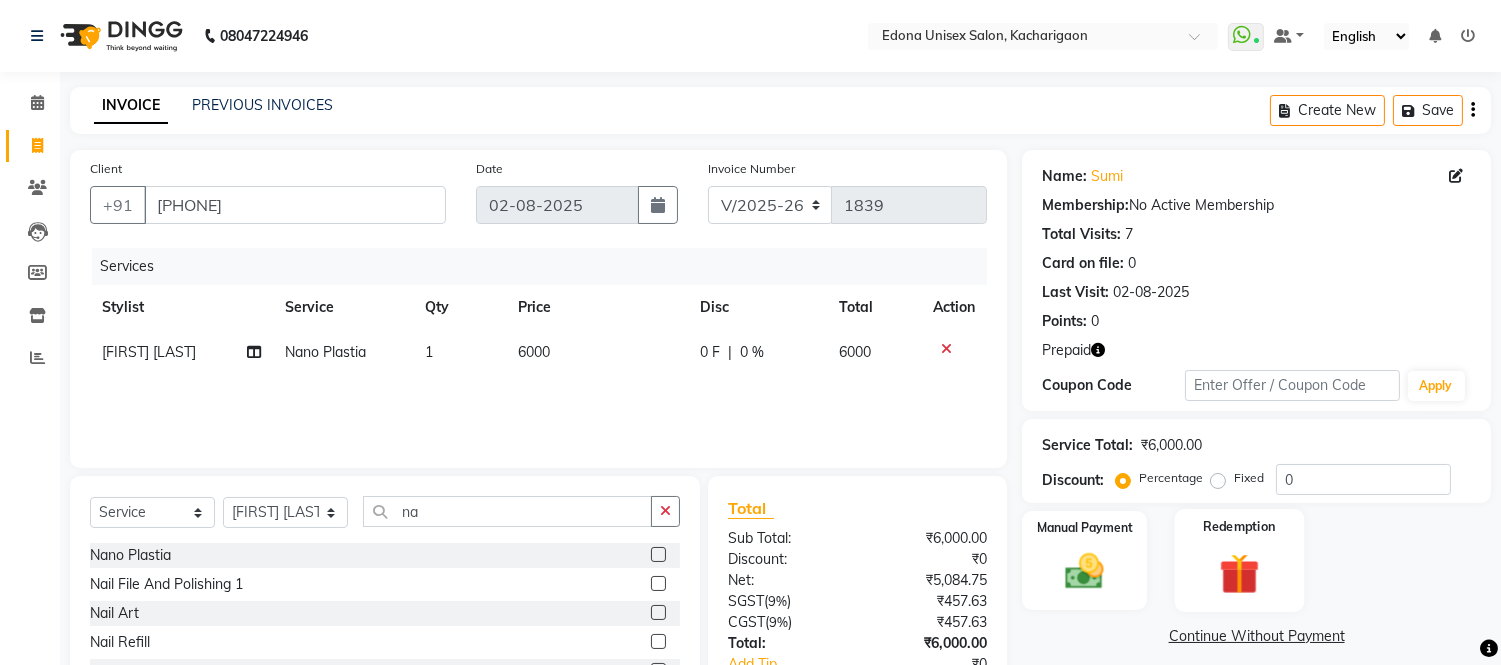 click 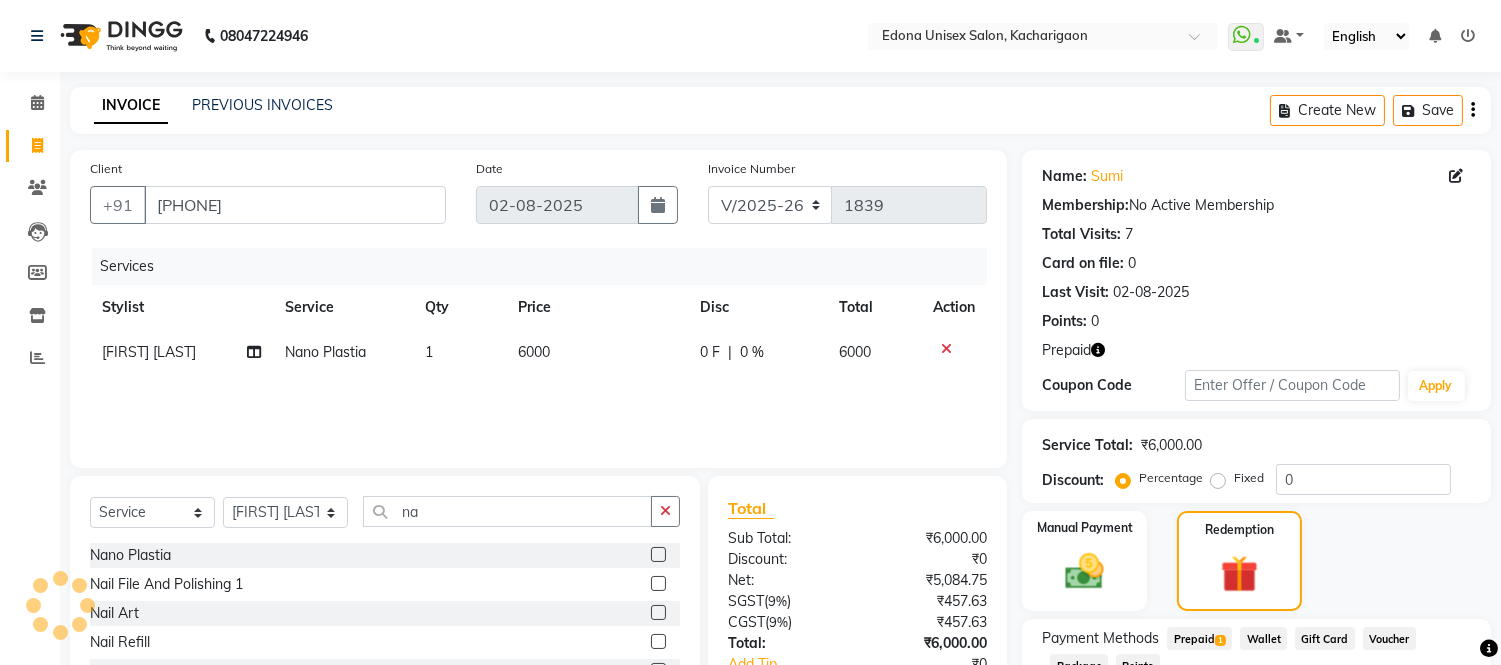 click on "Prepaid  1" 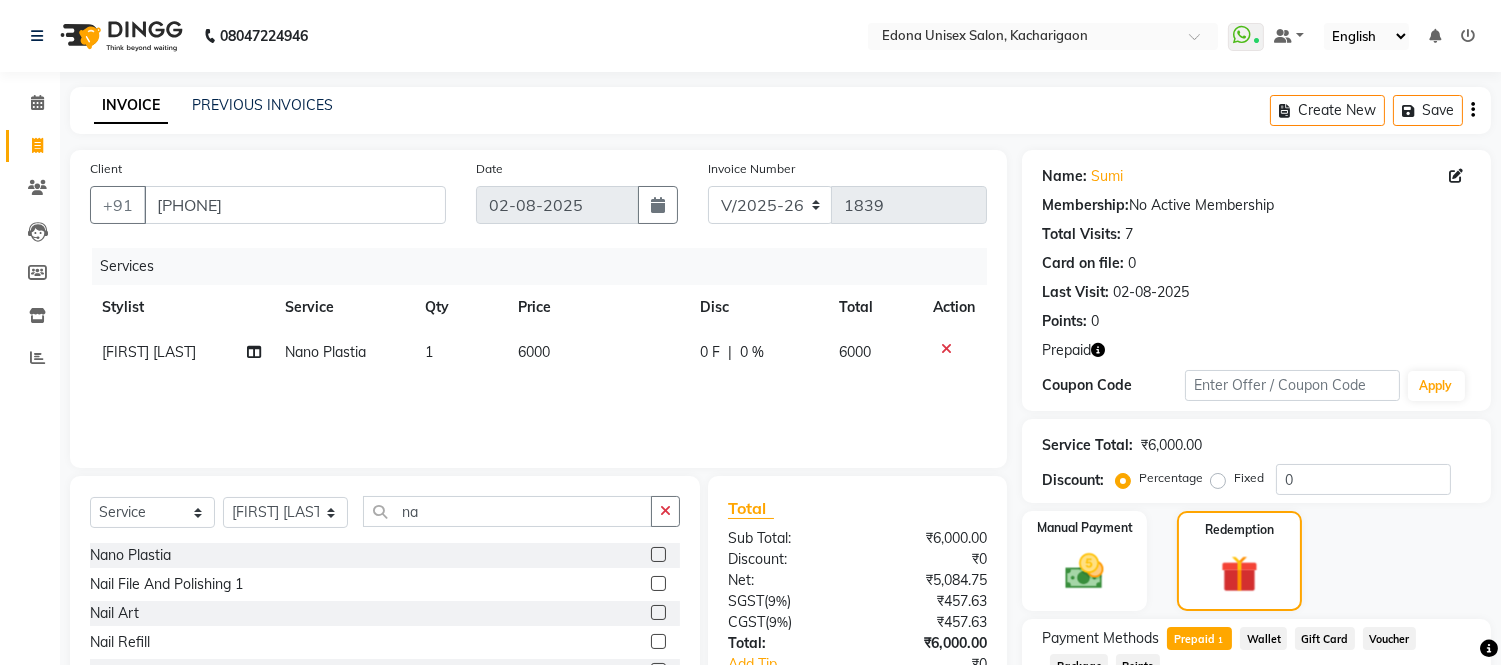 scroll, scrollTop: 186, scrollLeft: 0, axis: vertical 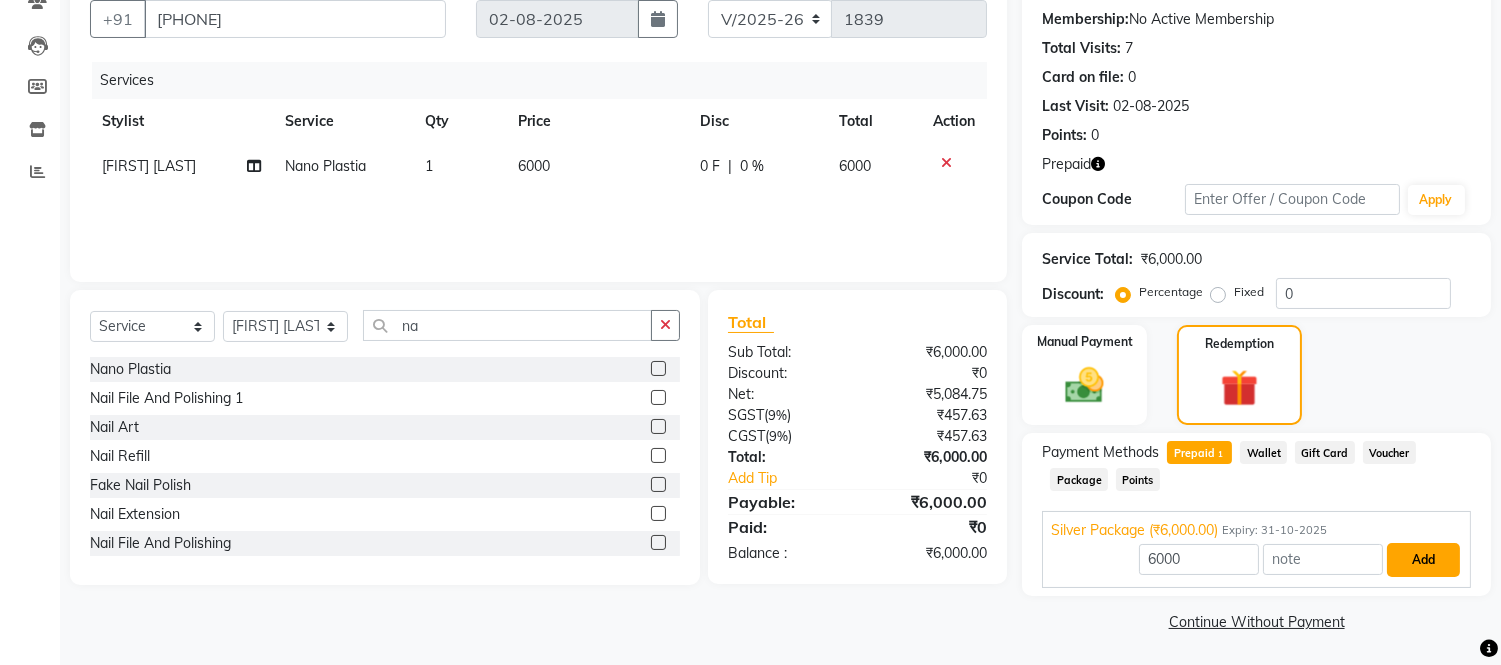 click on "Add" at bounding box center (1423, 560) 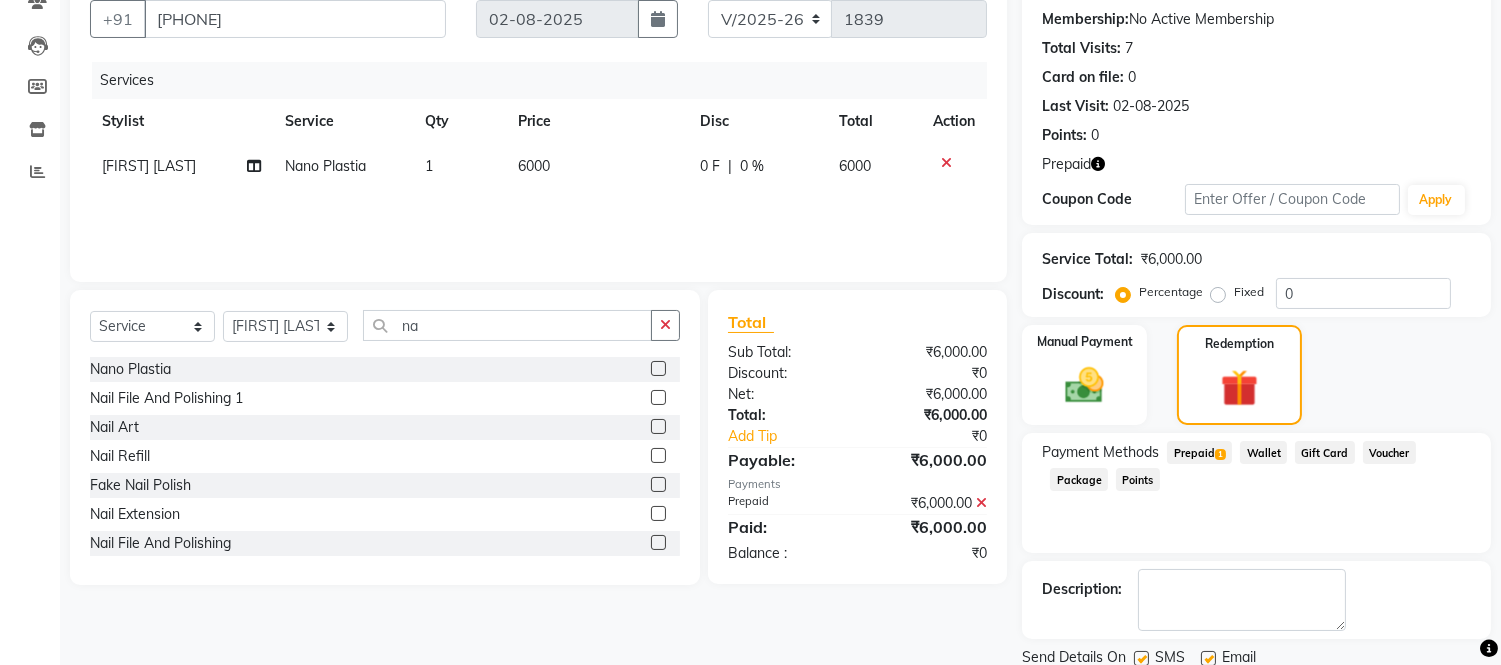 scroll, scrollTop: 256, scrollLeft: 0, axis: vertical 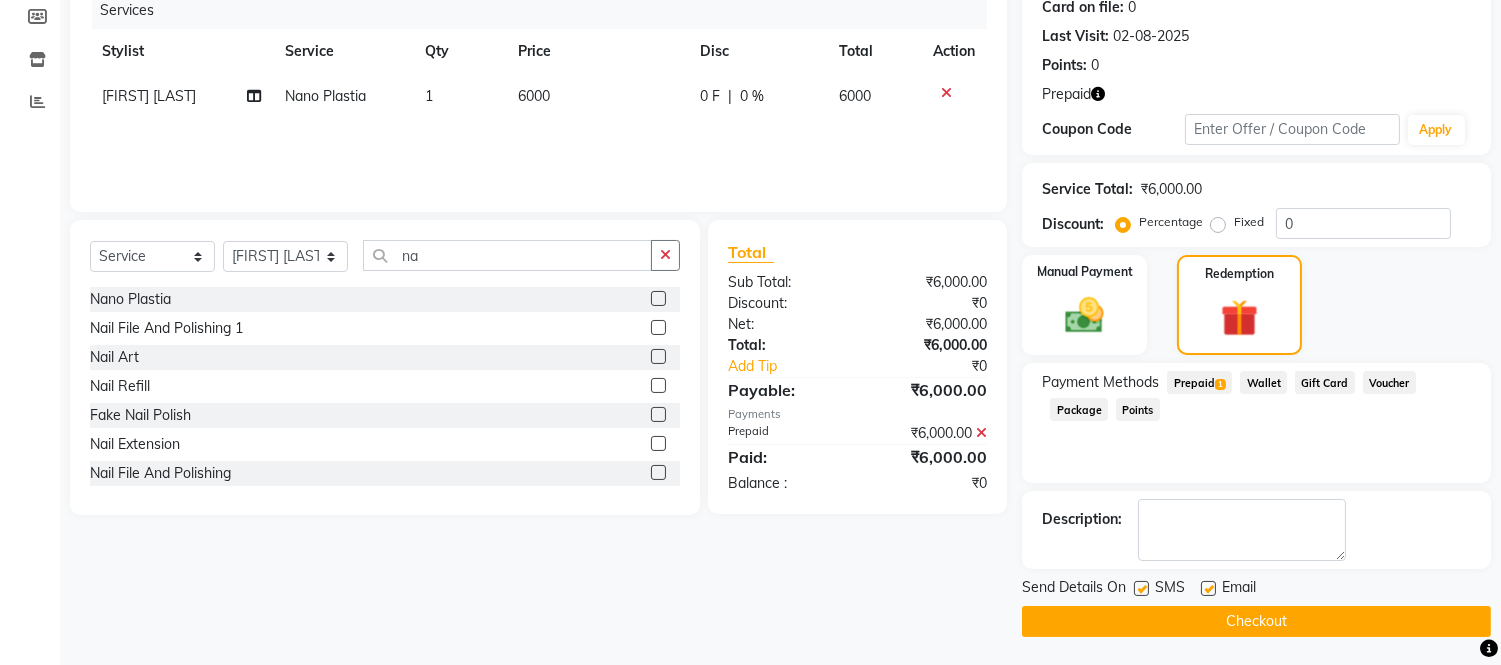 click 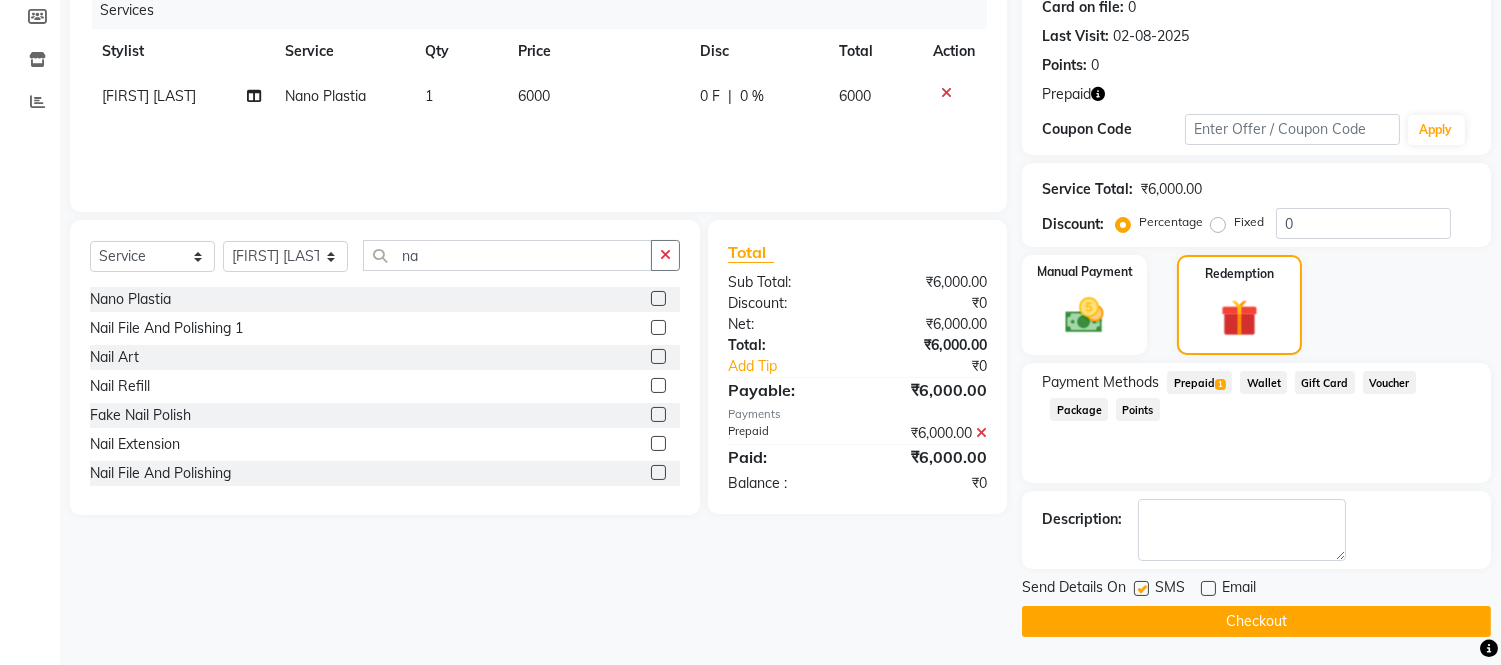 click 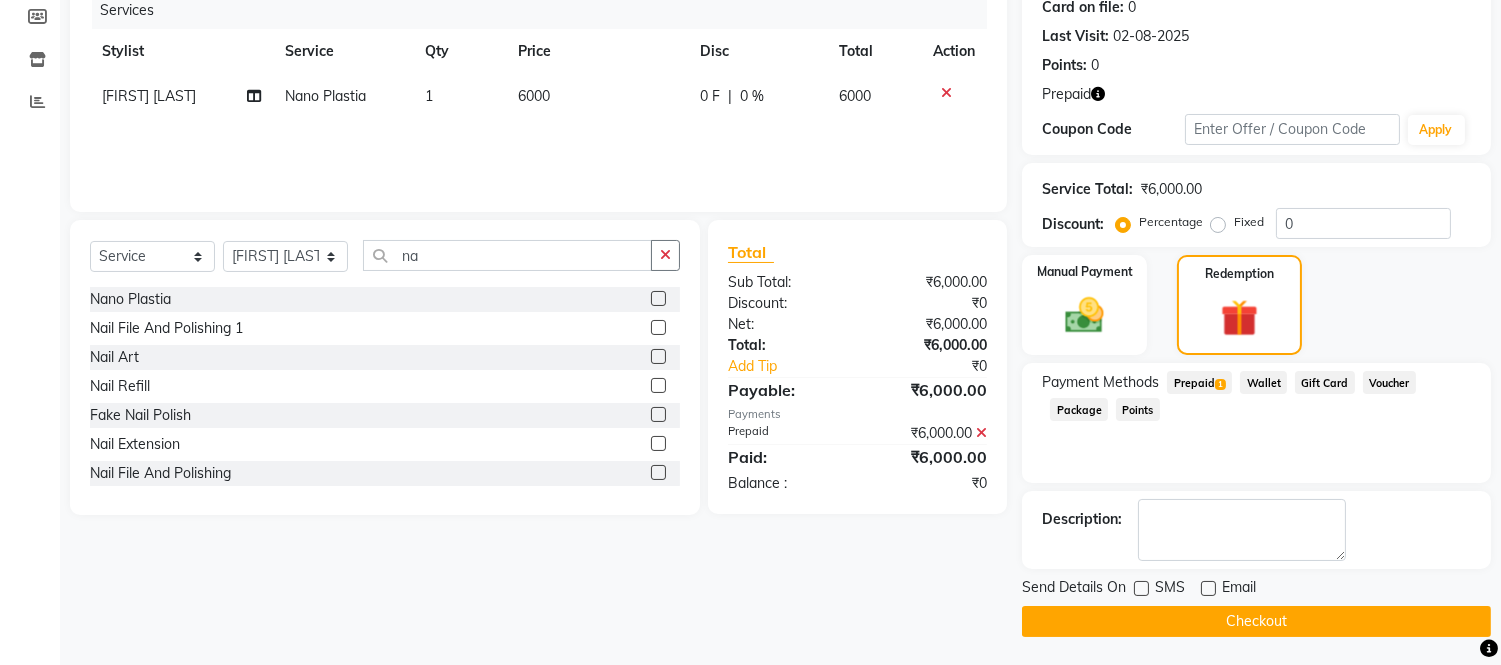 click on "Checkout" 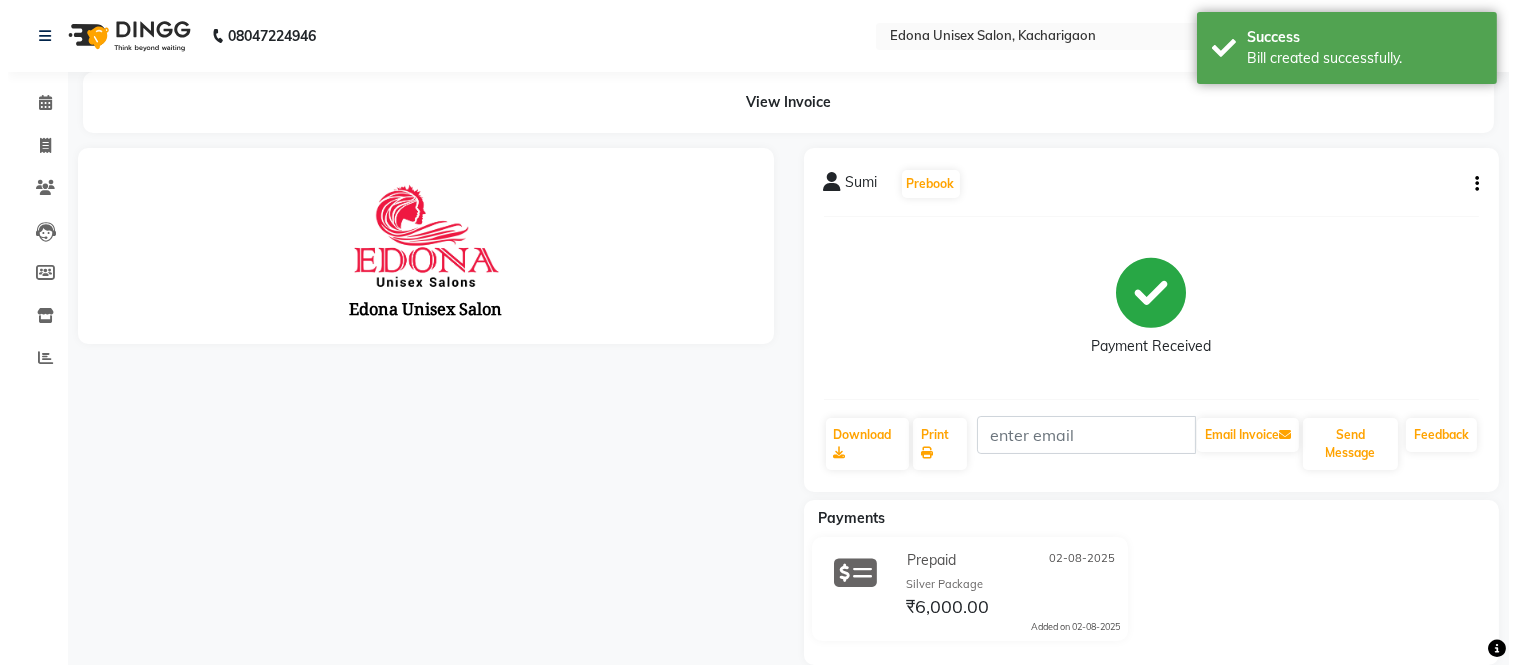 scroll, scrollTop: 0, scrollLeft: 0, axis: both 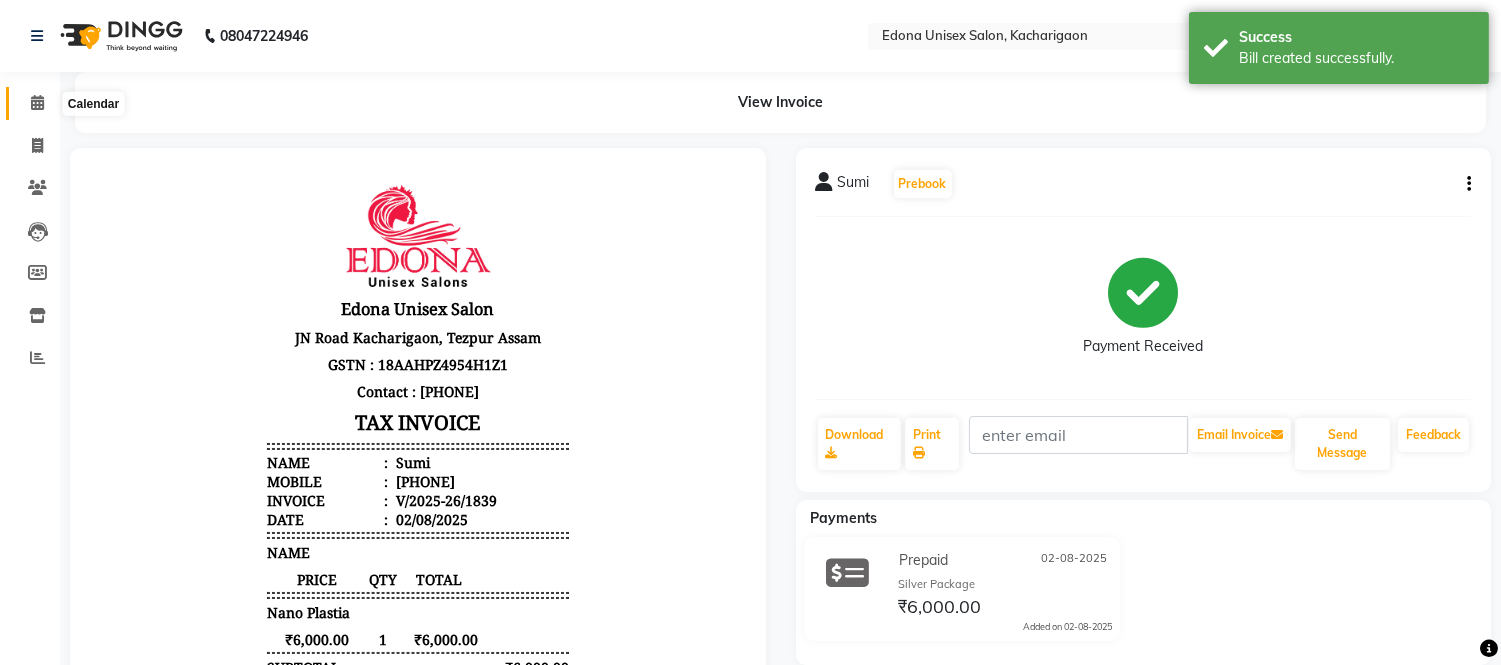 click 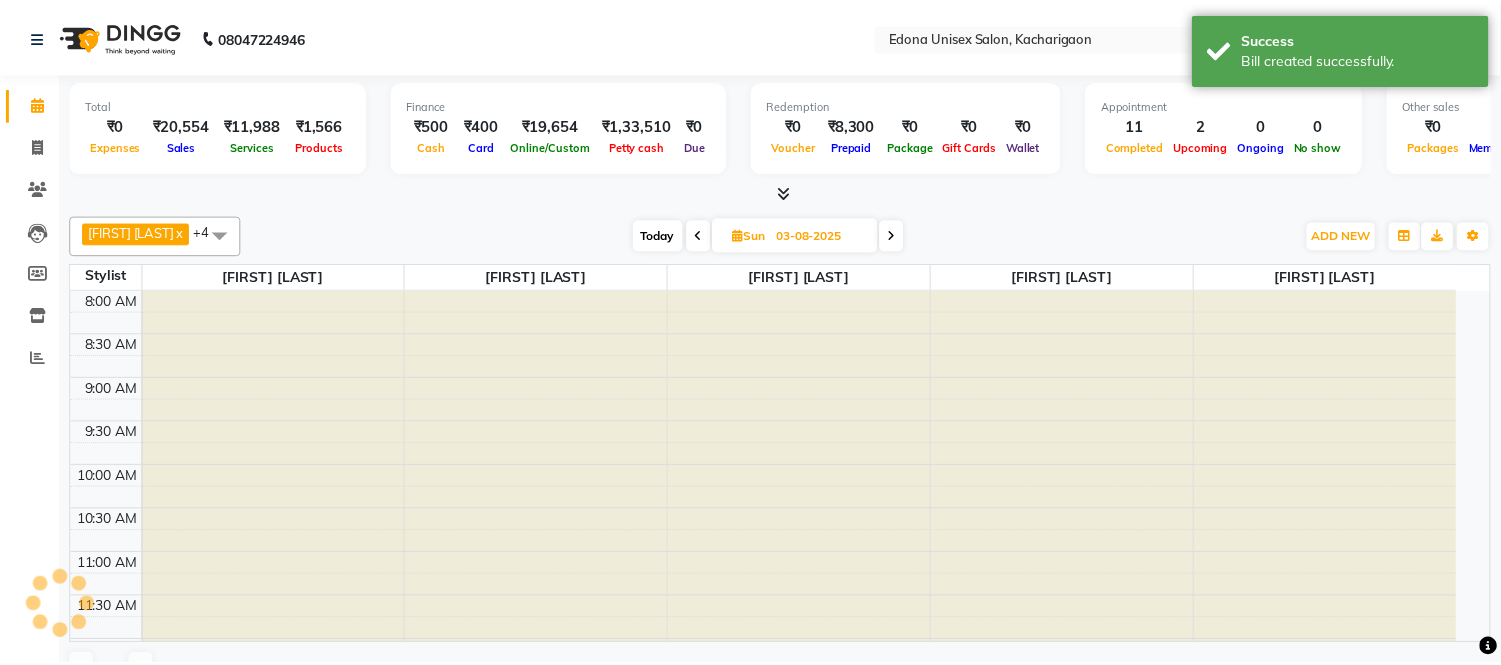 scroll, scrollTop: 0, scrollLeft: 0, axis: both 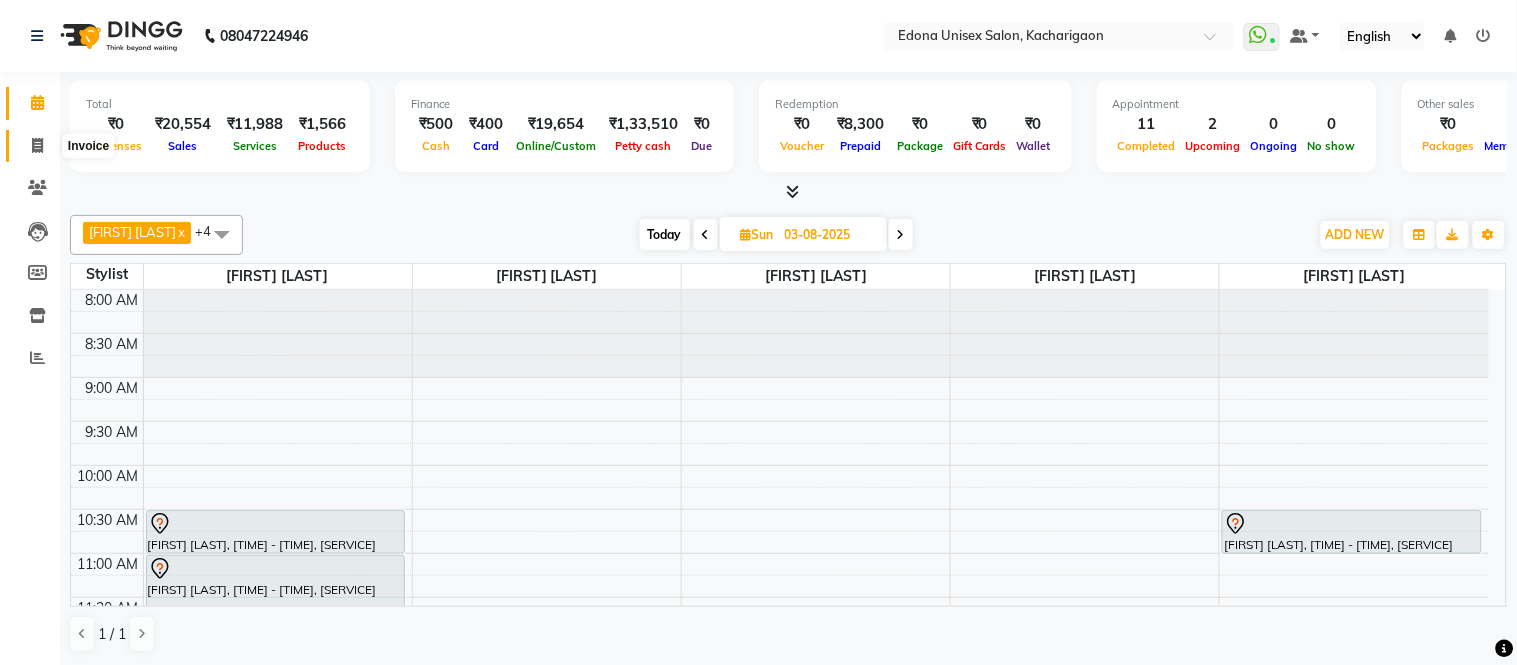 click 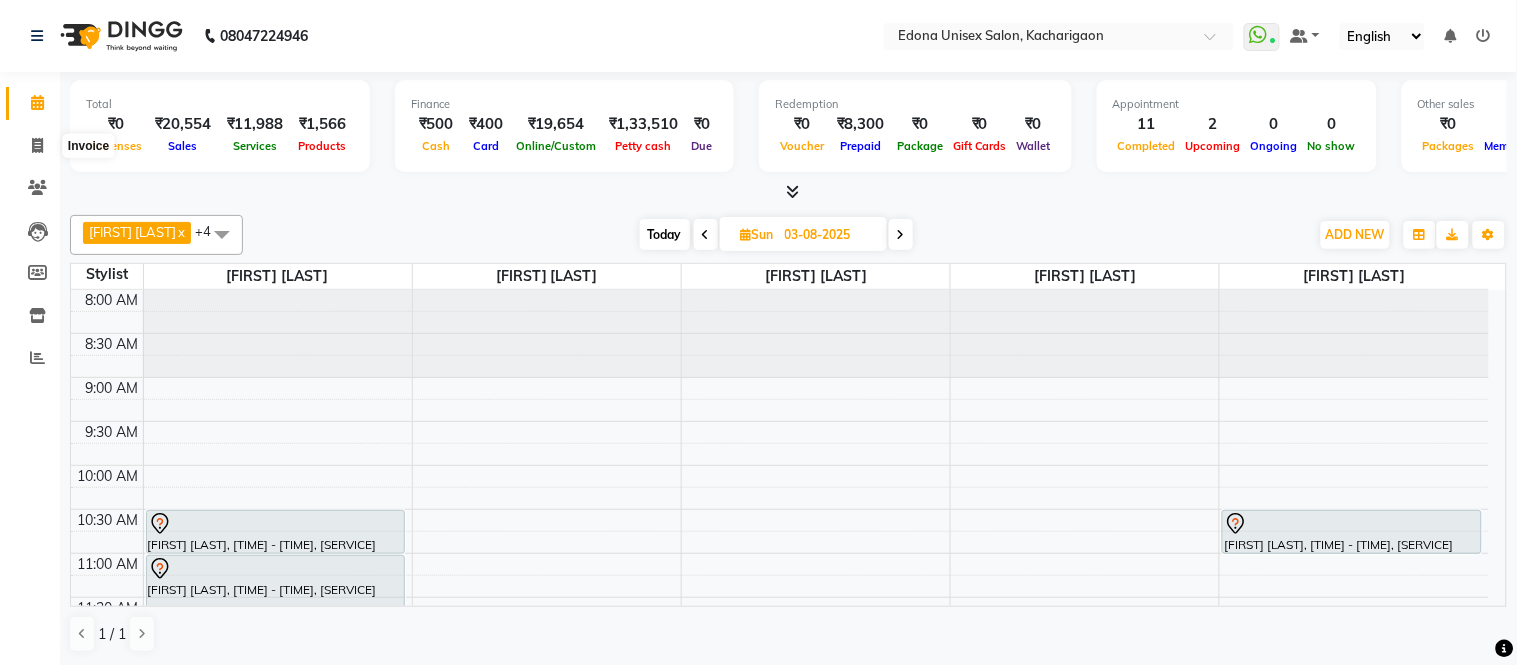 select on "service" 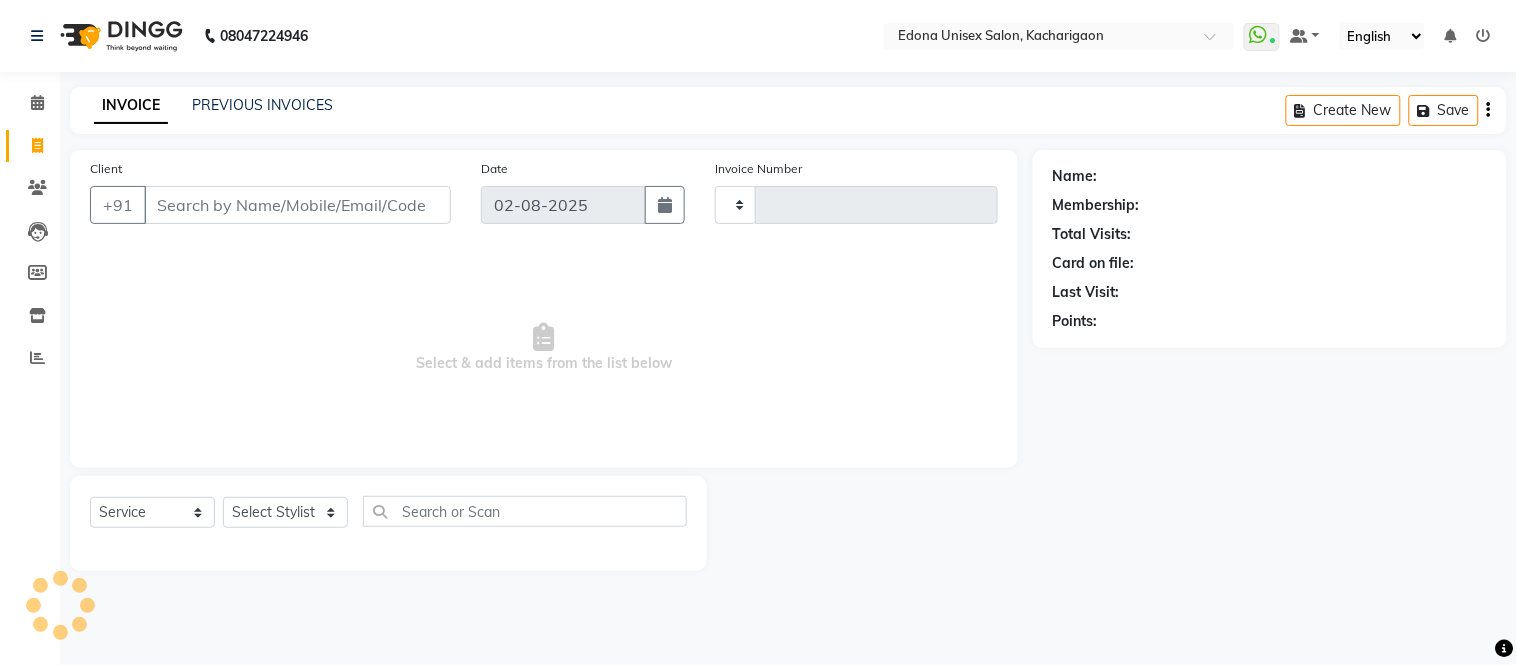 type on "1840" 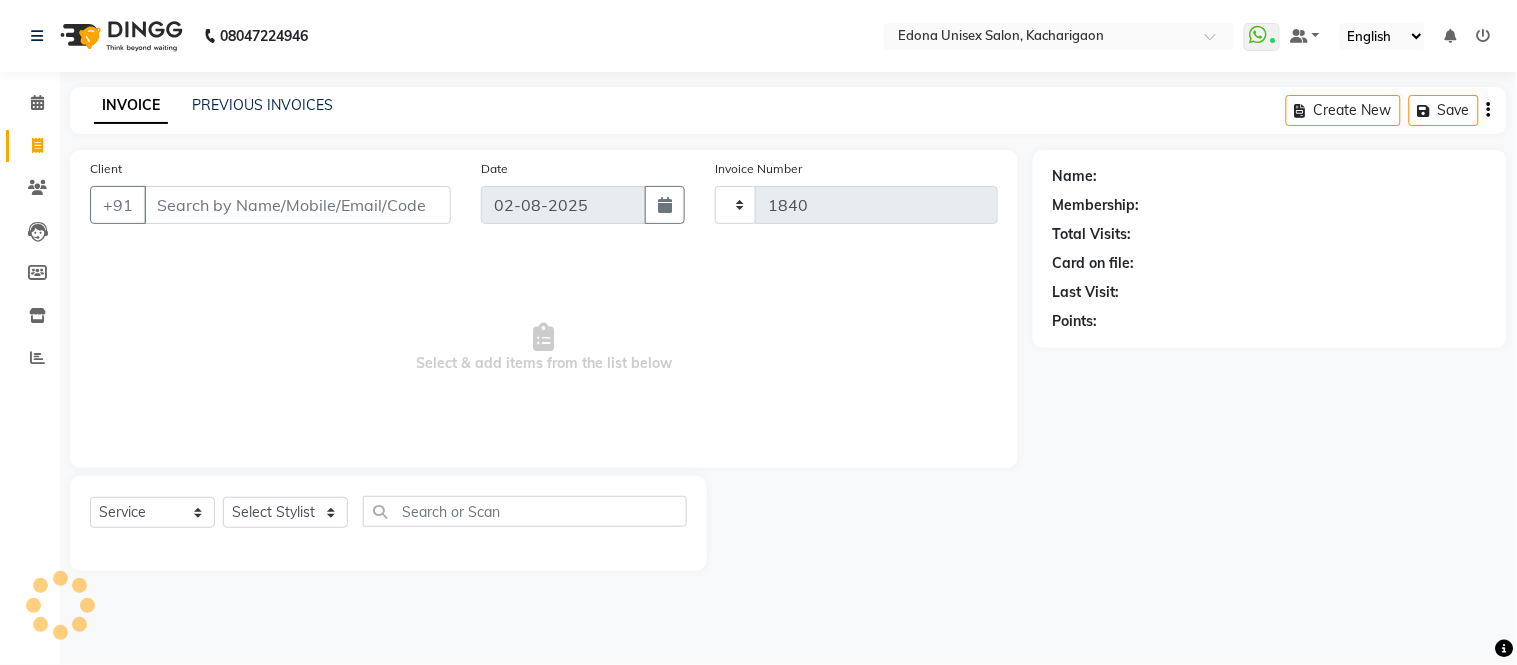 select on "5389" 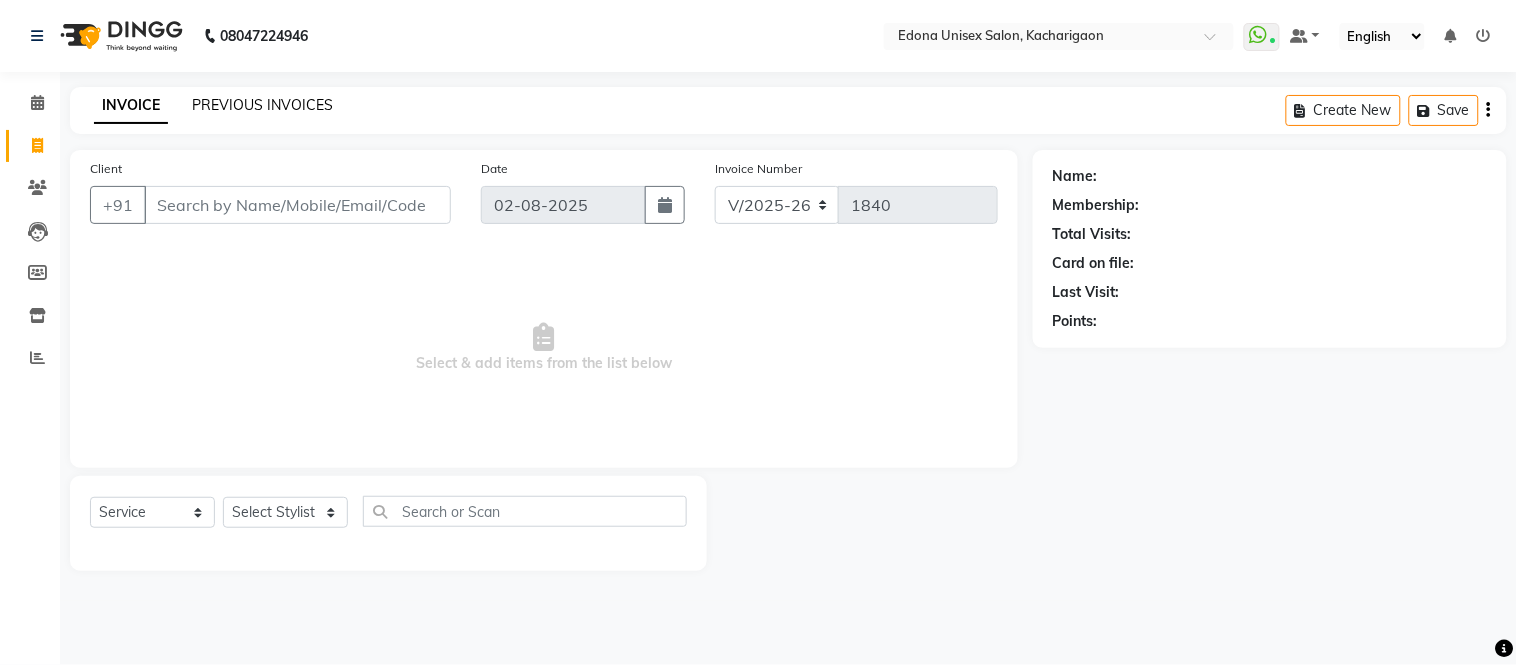click on "PREVIOUS INVOICES" 